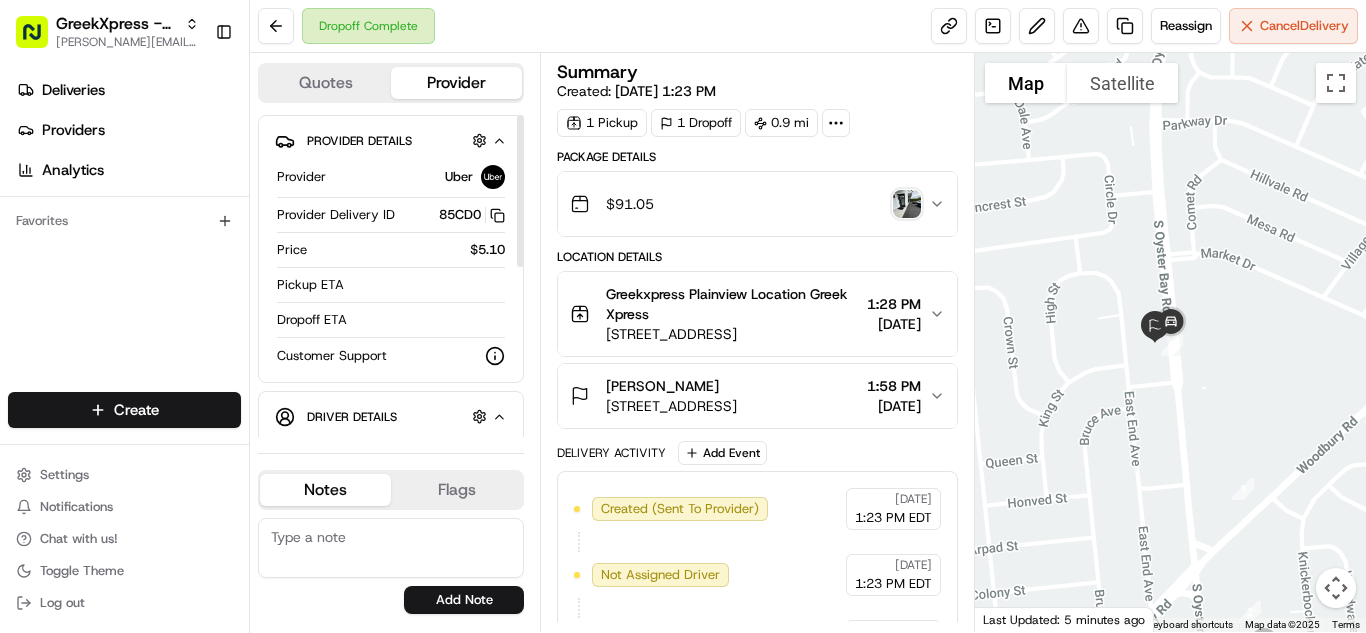 scroll, scrollTop: 0, scrollLeft: 0, axis: both 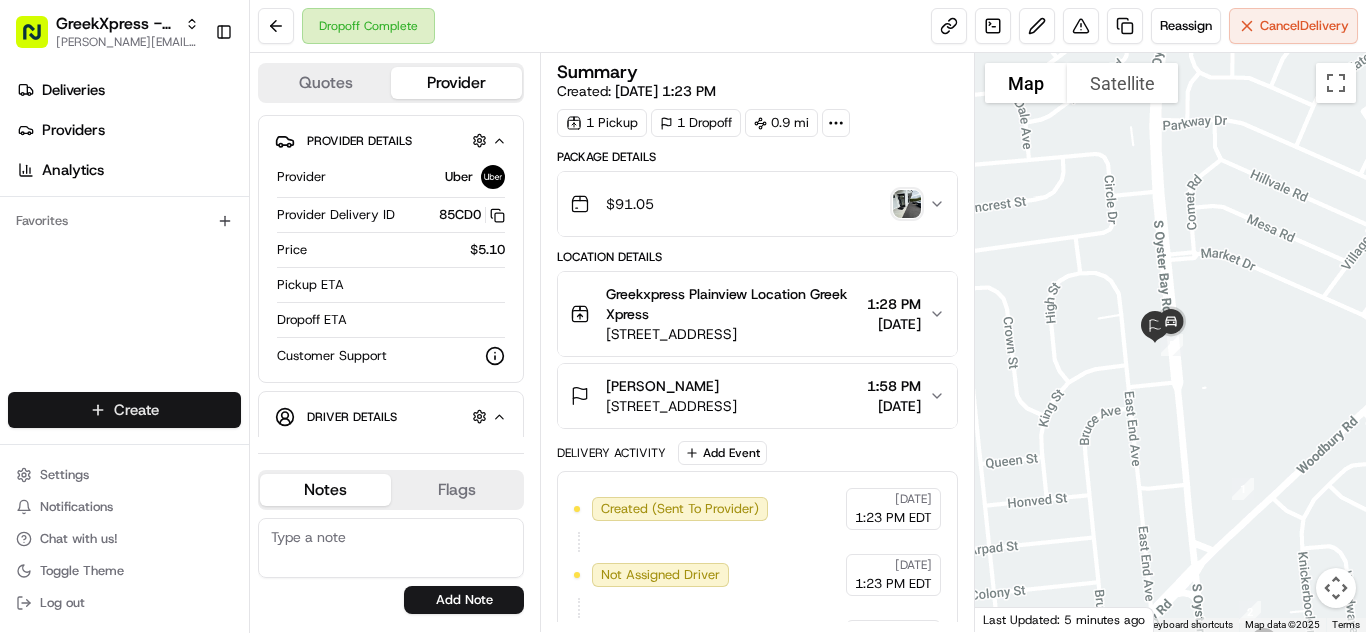 click on "GreekXpress - Plainview [EMAIL_ADDRESS][DOMAIN_NAME] Toggle Sidebar Deliveries Providers Analytics Favorites Main Menu Members & Organization Organization Users Roles Preferences Customization Tracking Orchestration Automations Dispatch Strategy Locations Pickup Locations Dropoff Locations Billing Billing Refund Requests Integrations Notification Triggers Webhooks API Keys Request Logs Create Settings Notifications Chat with us! Toggle Theme Log out Dropoff Complete Reassign Cancel  Delivery Quotes Provider Provider Details Hidden ( 1 ) Provider Uber   Provider Delivery ID 85CD0 Copy  del_IWz2JSqeT-uQ7yDiErhc0A 85CD0 Price $5.10 Pickup ETA Dropoff ETA Customer Support Driver Details Hidden ( 5 ) Name [PERSON_NAME] Pickup Phone Number +1 312 766 6835 ext. 37462731 Dropoff Phone Number [PHONE_NUMBER] Tip $10.00 Type car Make Toyota Model C-HR Color dimgray License Plate Number ***7780 Notes Flags [EMAIL_ADDRESS][DOMAIN_NAME] Add Note [EMAIL_ADDRESS][DOMAIN_NAME] Add Flag Summary Created:   [DATE] 1:23 PM 1   Pickup 1" at bounding box center [683, 316] 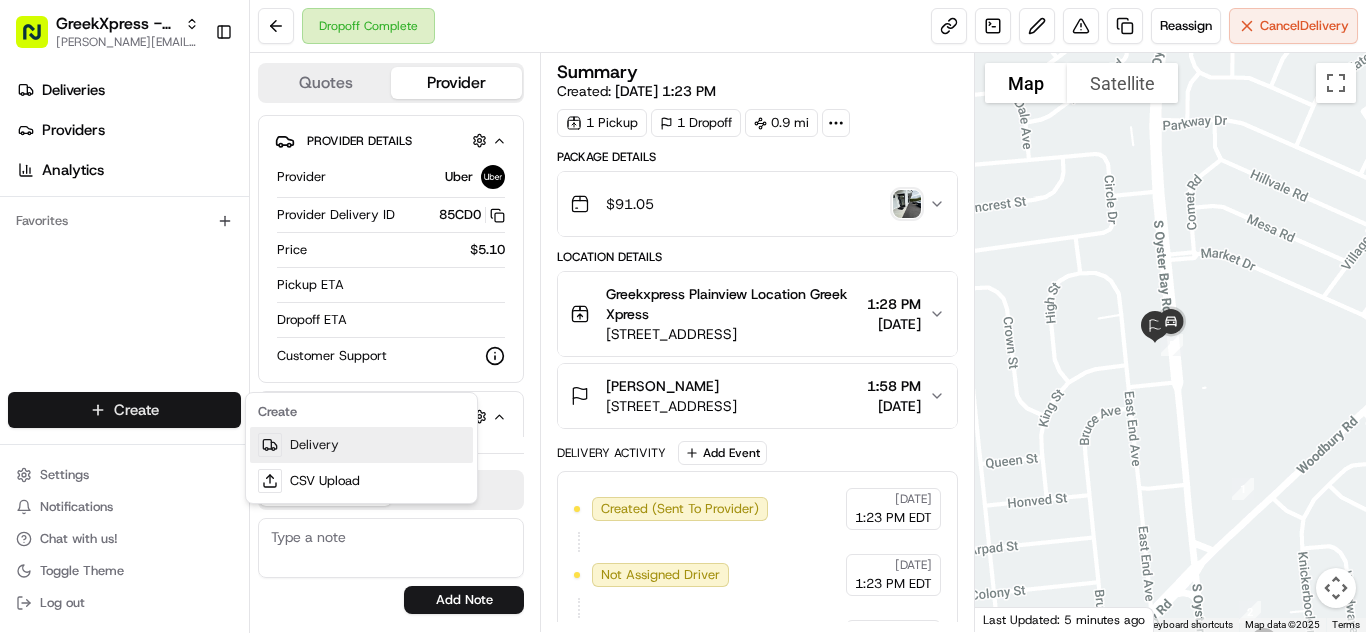 click on "Delivery" at bounding box center [361, 445] 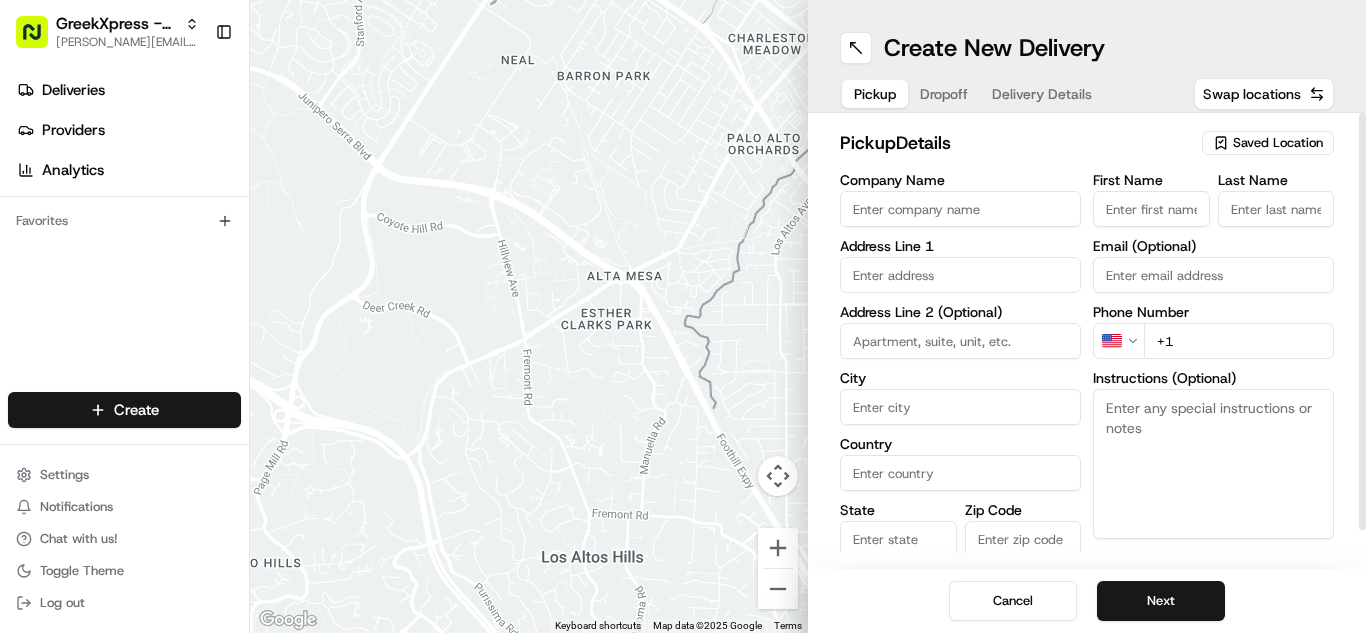 click on "Saved Location" at bounding box center (1278, 143) 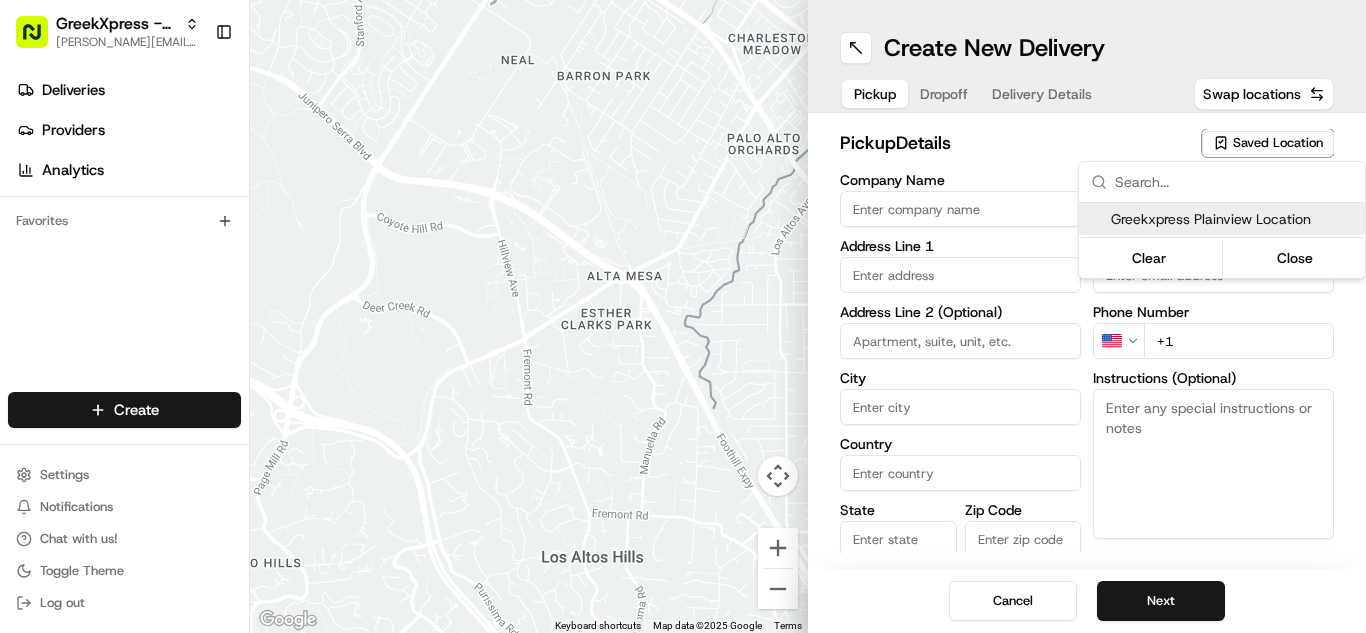 click on "Greekxpress Plainview Location" at bounding box center [1234, 219] 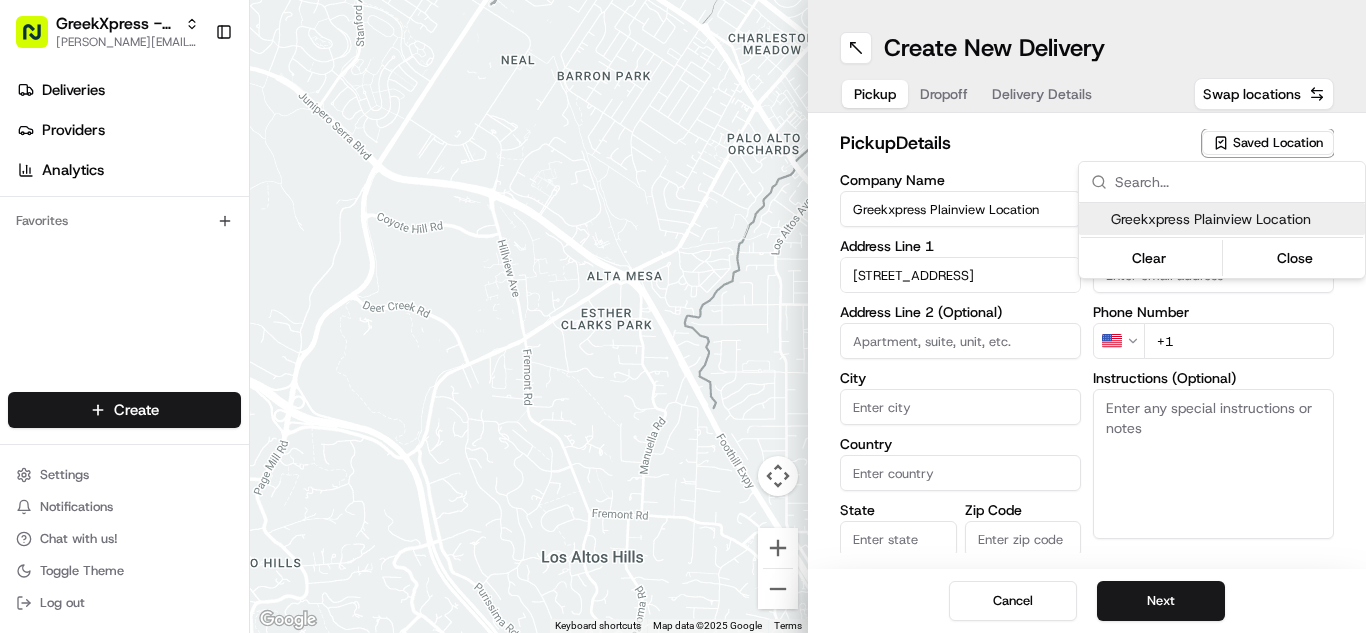 type on "Plainview" 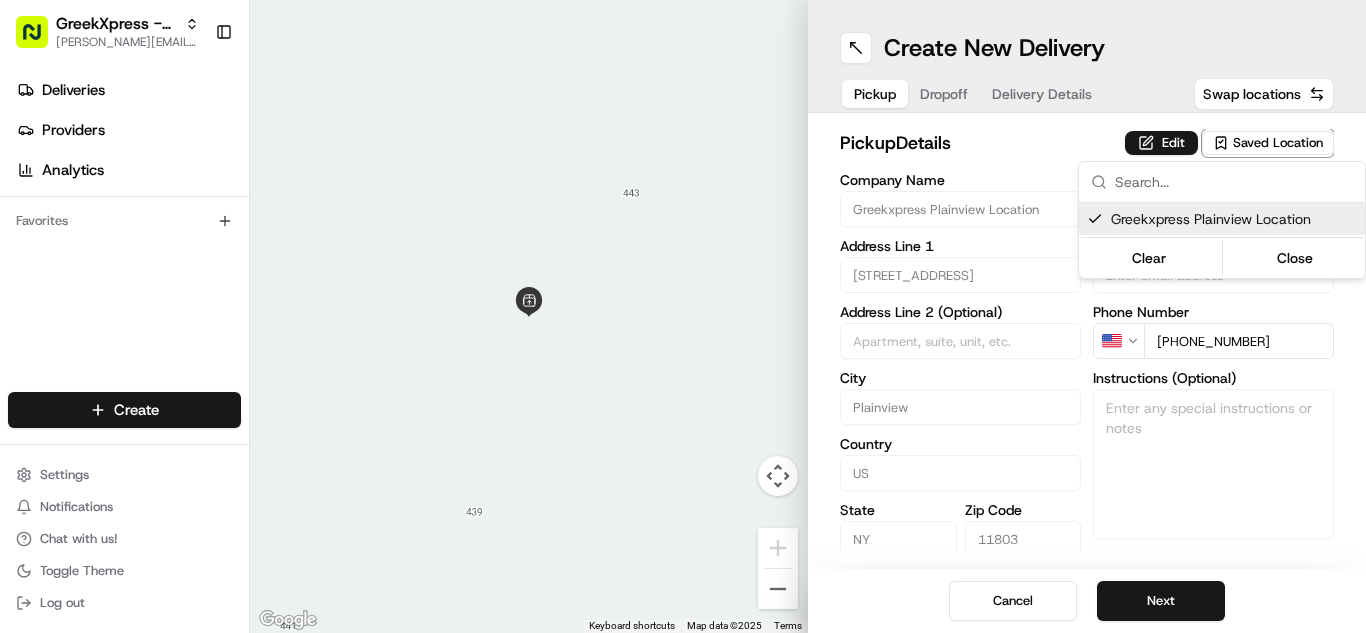 click on "Greekxpress Plainview Location" at bounding box center [1234, 219] 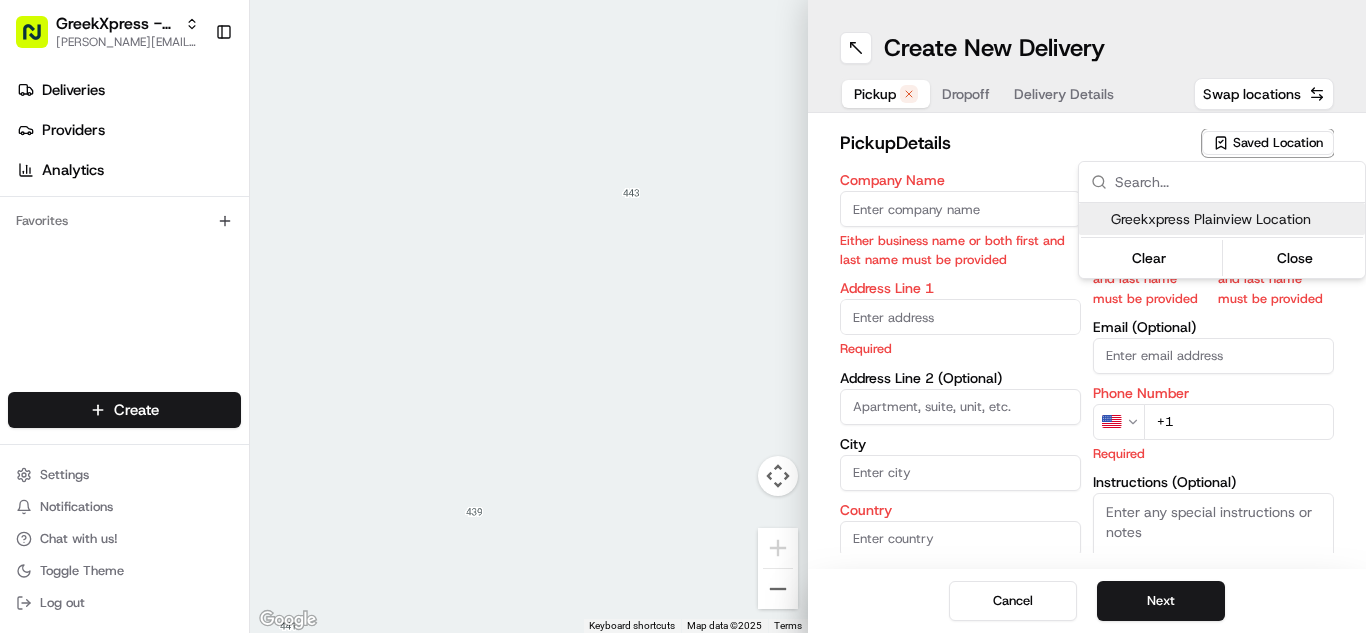 click on "Greekxpress Plainview Location" at bounding box center [1234, 219] 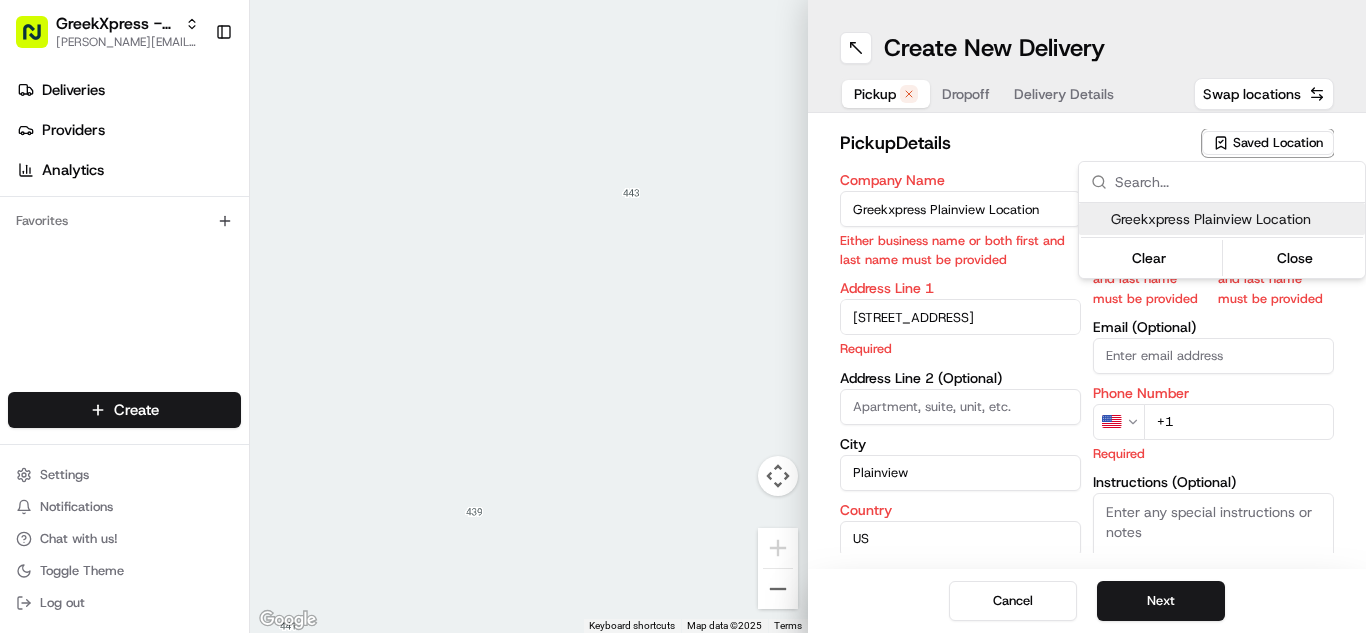 type on "11803" 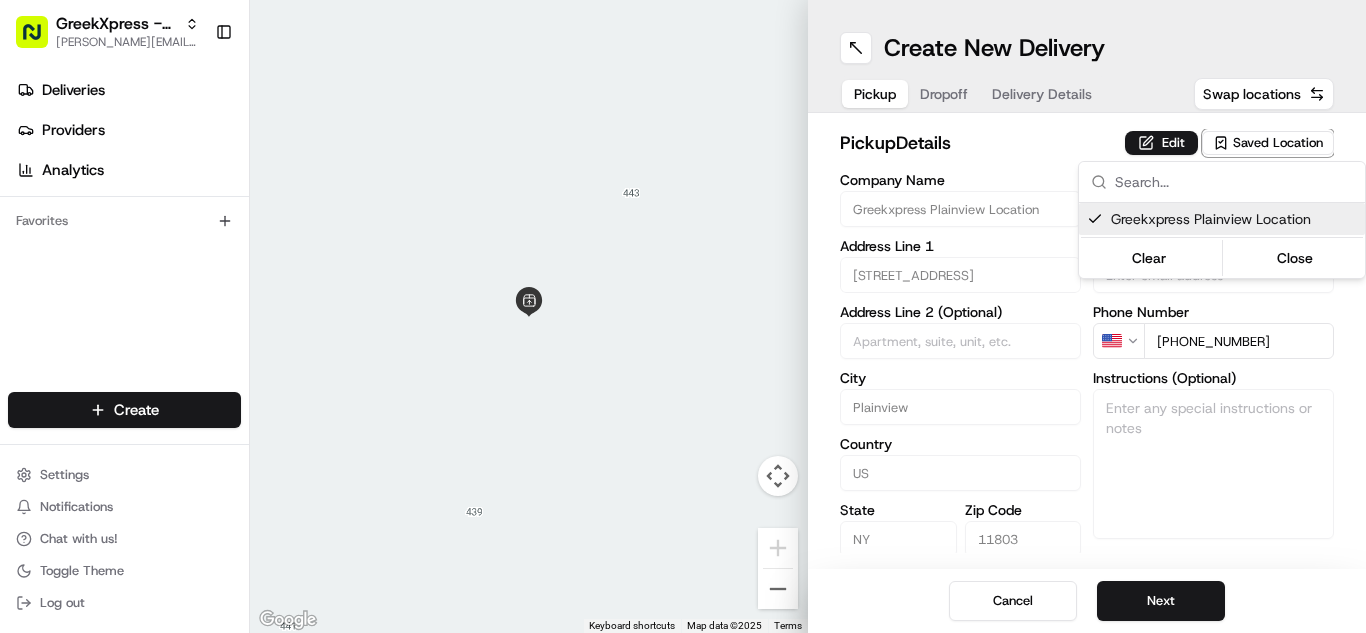 click on "GreekXpress - Plainview [EMAIL_ADDRESS][DOMAIN_NAME] Toggle Sidebar Deliveries Providers Analytics Favorites Main Menu Members & Organization Organization Users Roles Preferences Customization Tracking Orchestration Automations Dispatch Strategy Locations Pickup Locations Dropoff Locations Billing Billing Refund Requests Integrations Notification Triggers Webhooks API Keys Request Logs Create Settings Notifications Chat with us! Toggle Theme Log out To navigate the map with touch gestures double-tap and hold your finger on the map, then drag the map. ← Move left → Move right ↑ Move up ↓ Move down + Zoom in - Zoom out Home Jump left by 75% End Jump right by 75% Page Up Jump up by 75% Page Down Jump down by 75% Keyboard shortcuts Map Data Map data ©2025 Map data ©2025 2 m  Click to toggle between metric and imperial units Terms Report a map error Create New Delivery Pickup Dropoff Delivery Details Swap locations pickup  Details  Edit Saved Location Company Name Greekxpress Plainview Location" at bounding box center [683, 316] 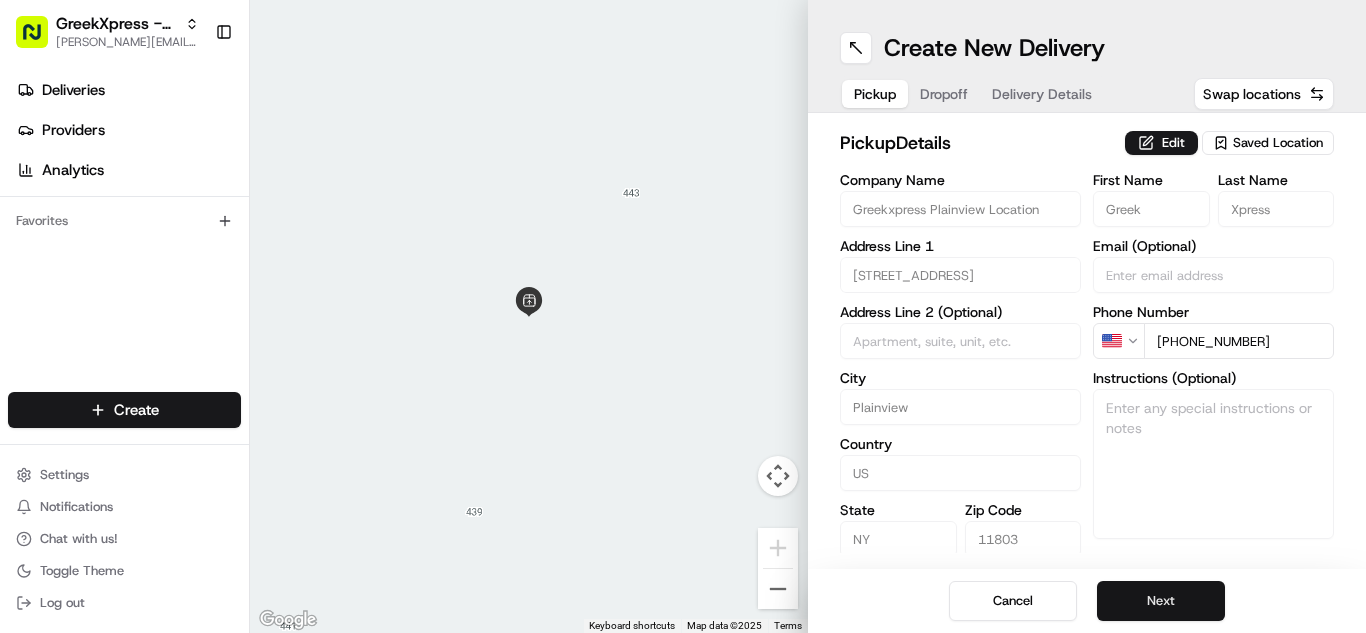 click on "Next" at bounding box center [1161, 601] 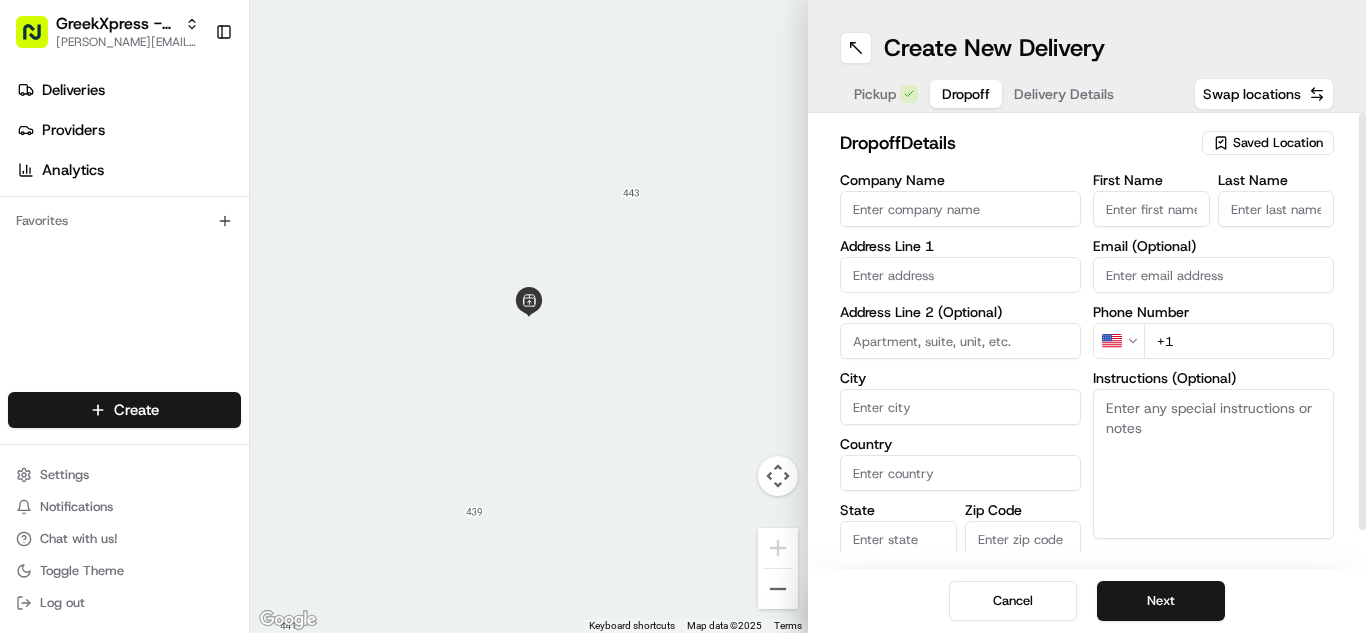 click on "First Name" at bounding box center (1151, 209) 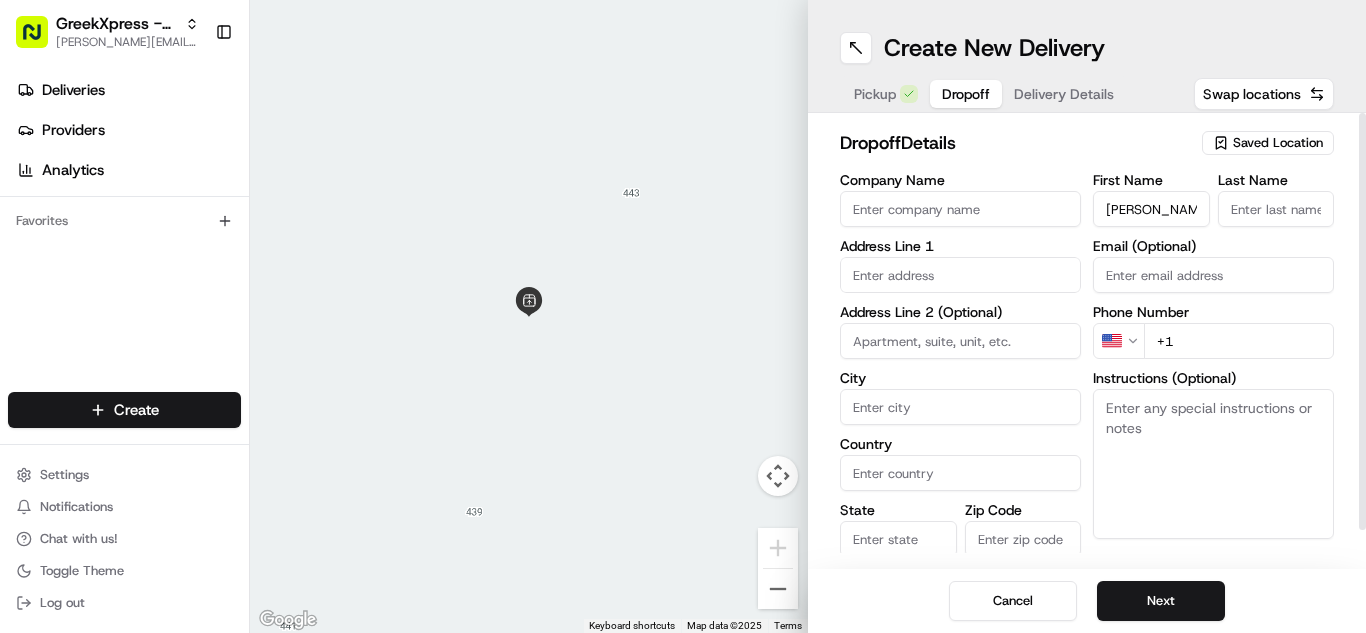 type on "[PERSON_NAME]" 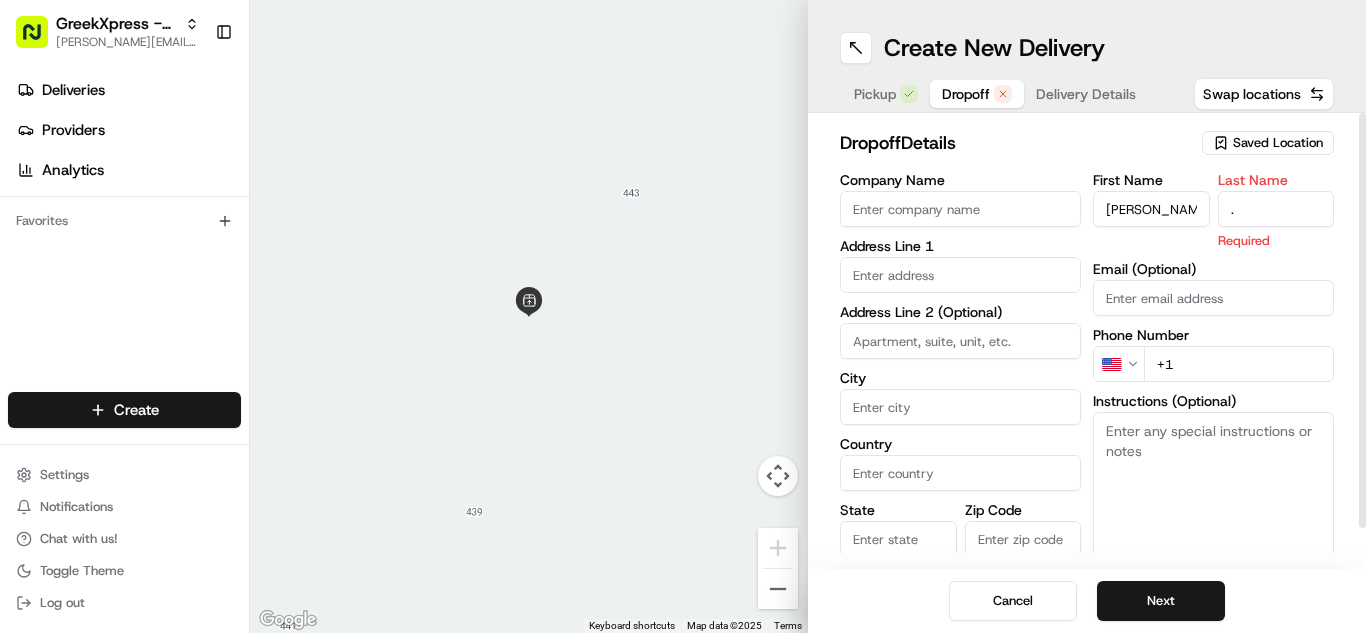 type on "." 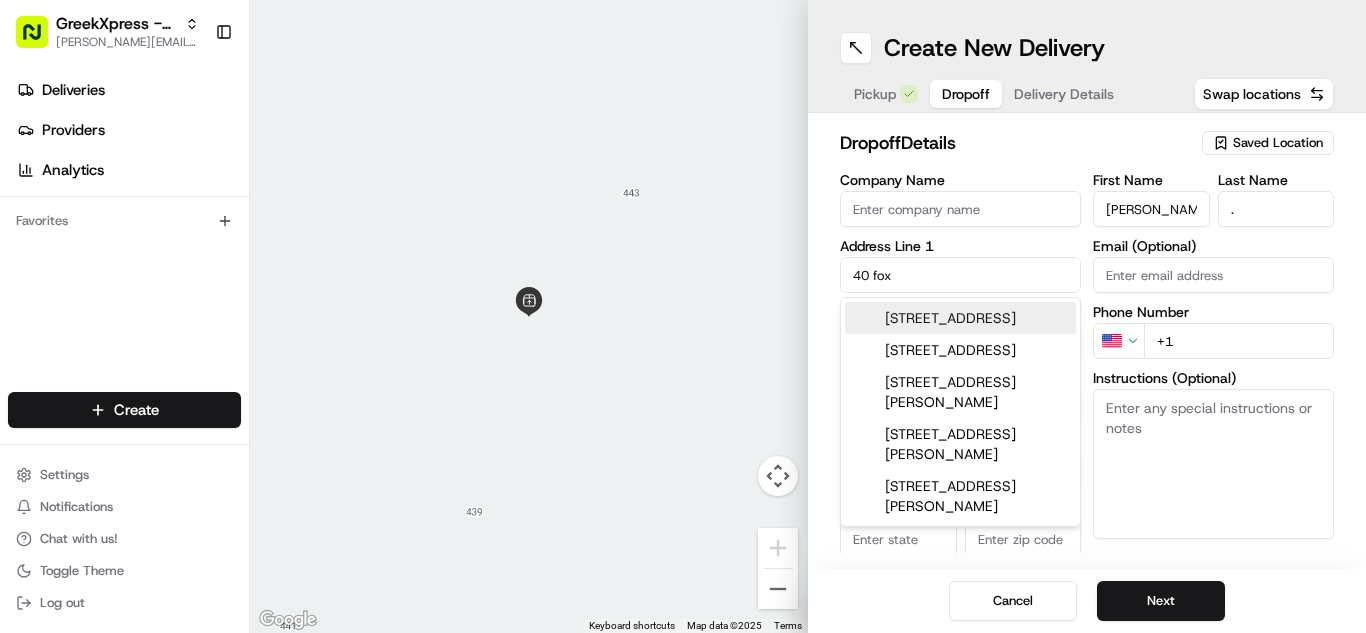 click on "[STREET_ADDRESS]" at bounding box center [960, 318] 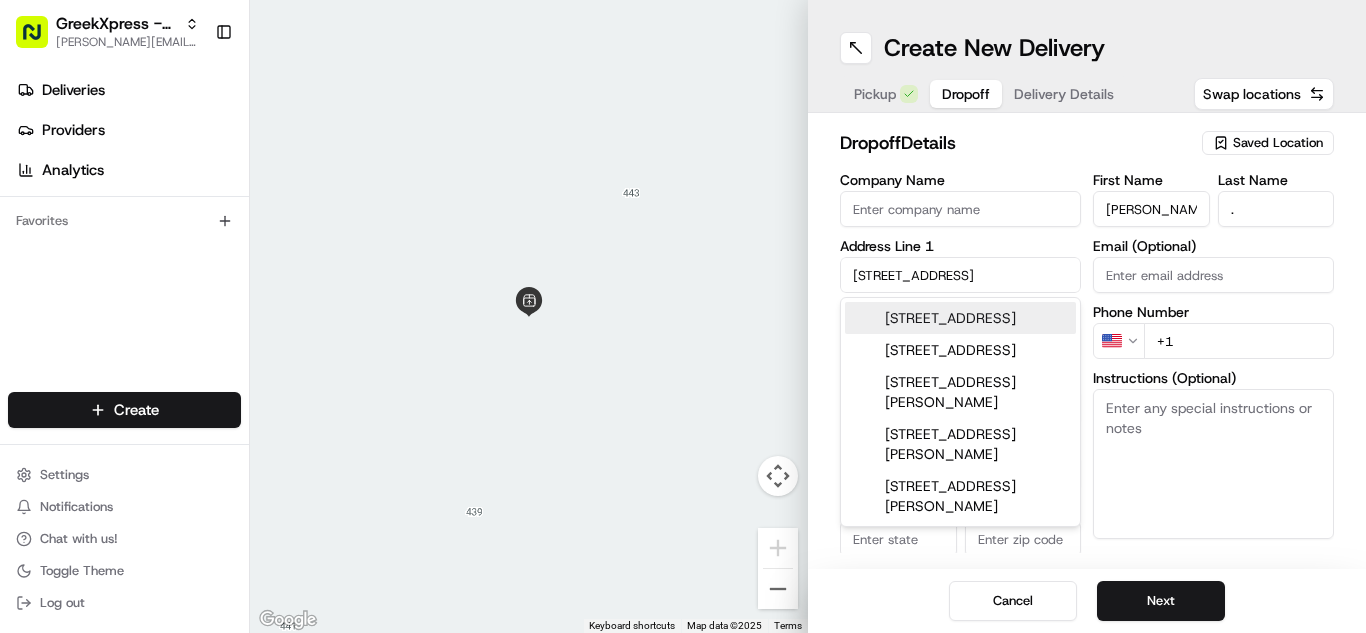 type on "[STREET_ADDRESS]" 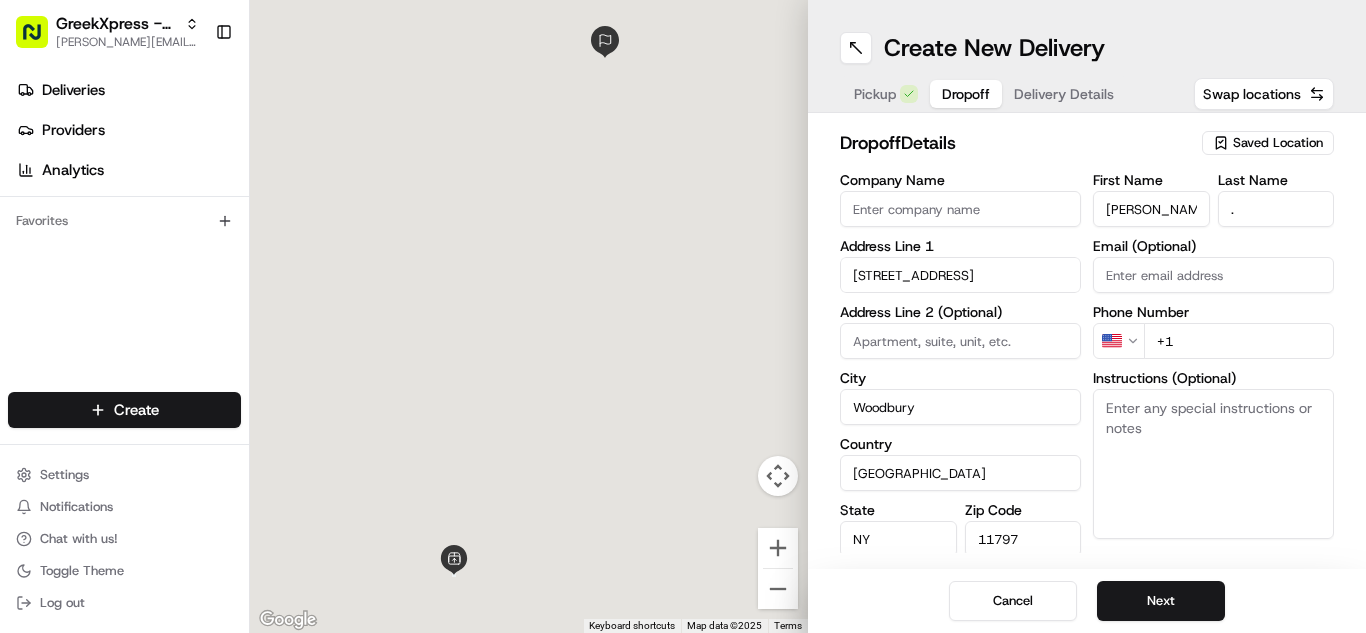 type on "[STREET_ADDRESS]" 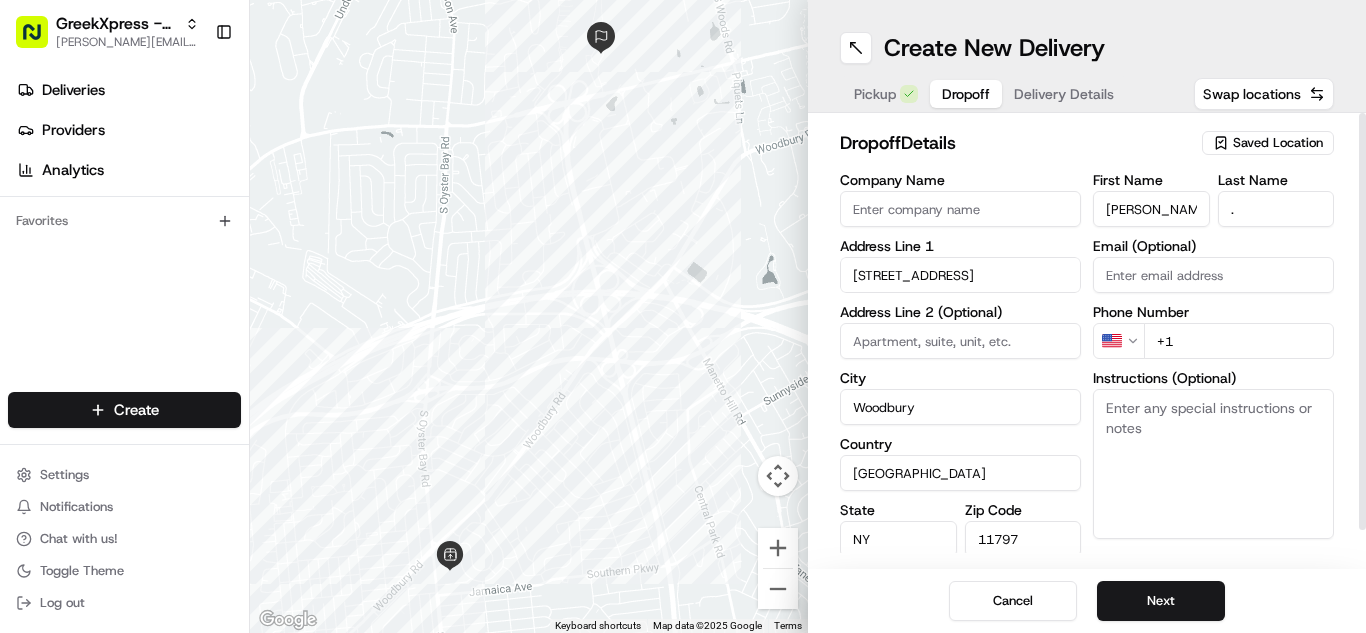 click on "+1" at bounding box center (1239, 341) 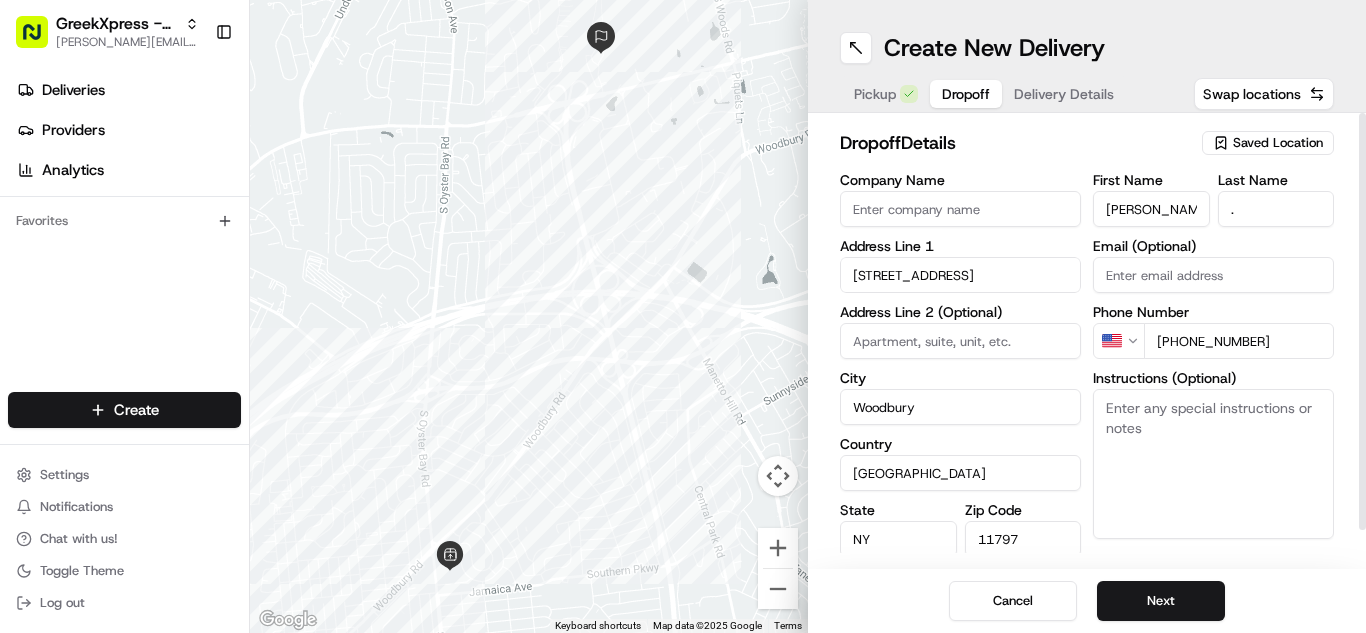 type on "[PHONE_NUMBER]" 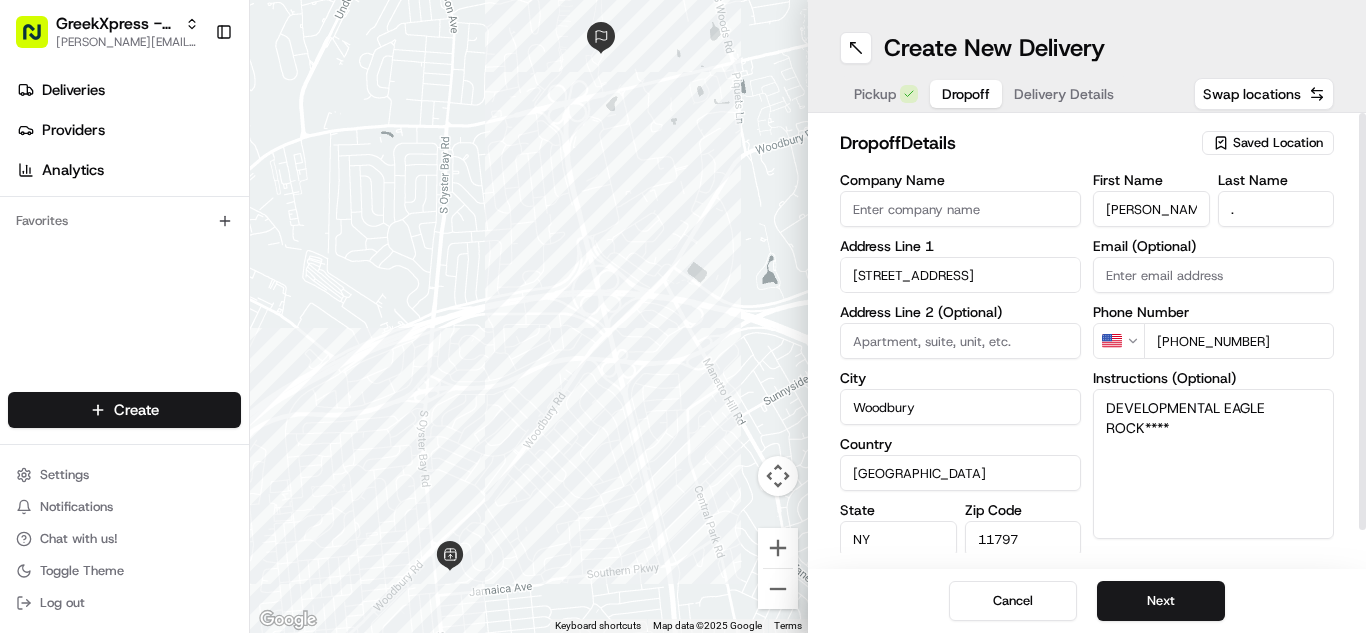 paste on "Please hand to customer or call upon arrival do not leave the order outside. Thank you" 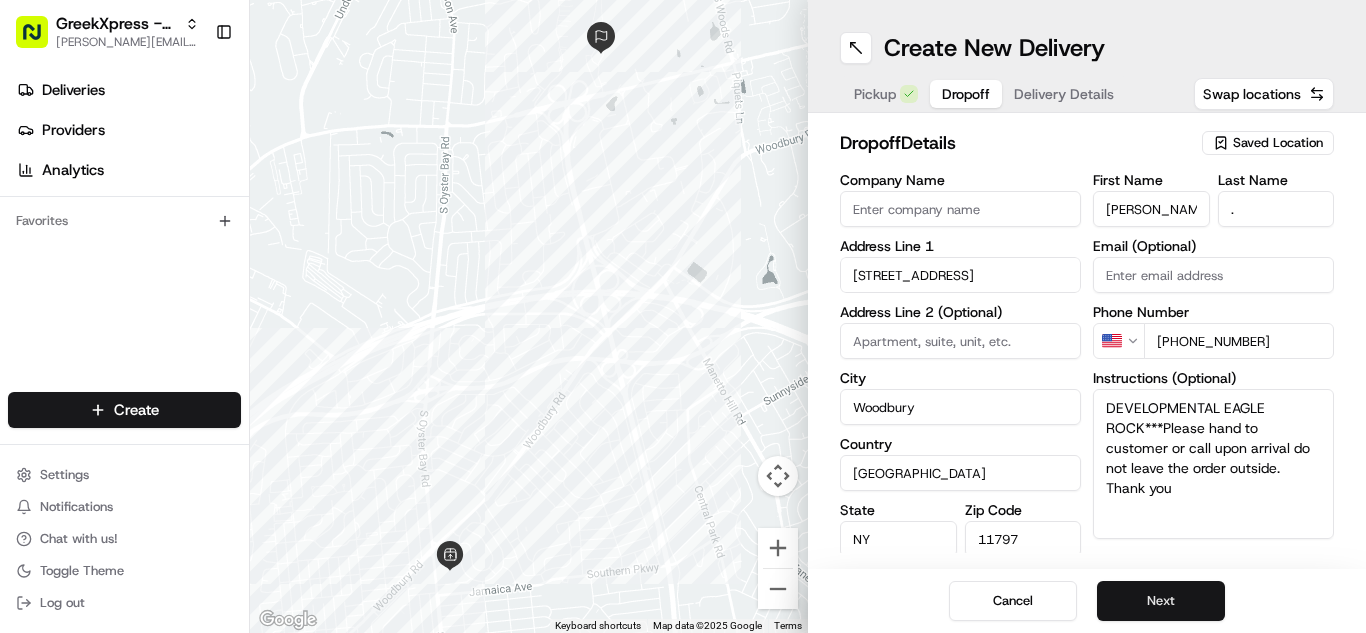 type on "DEVELOPMENTAL EAGLE ROCK***Please hand to customer or call upon arrival do not leave the order outside. Thank you" 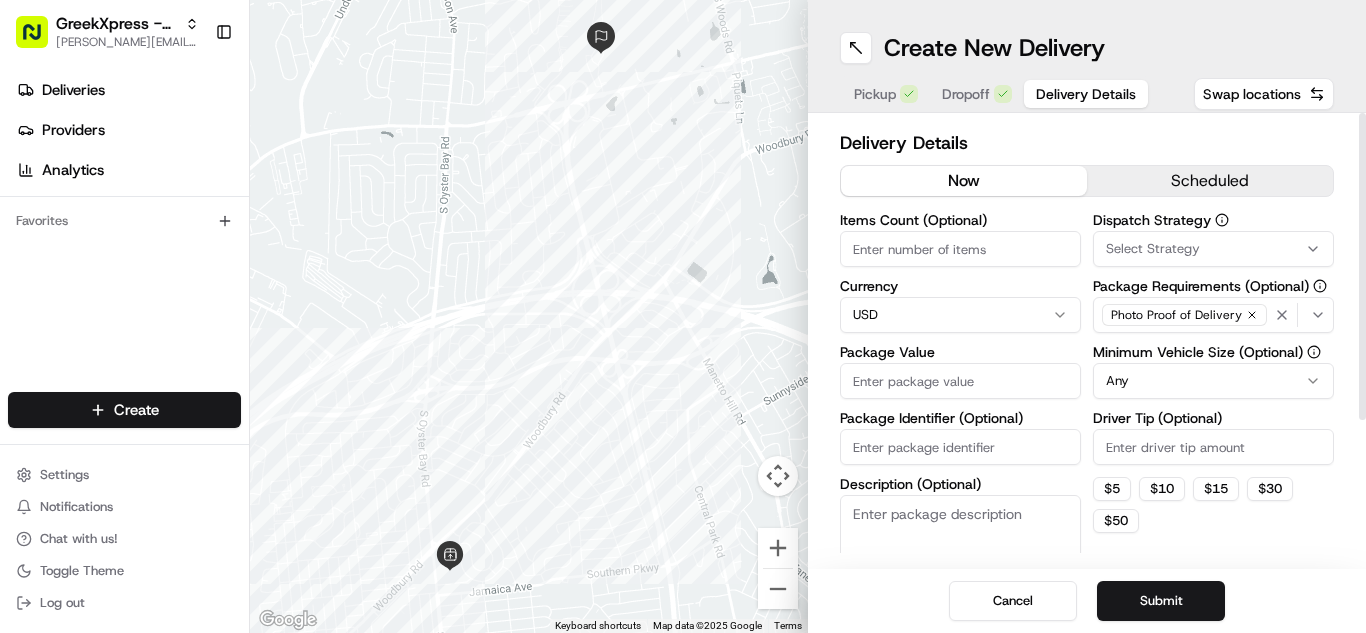 click on "Package Value" at bounding box center (960, 381) 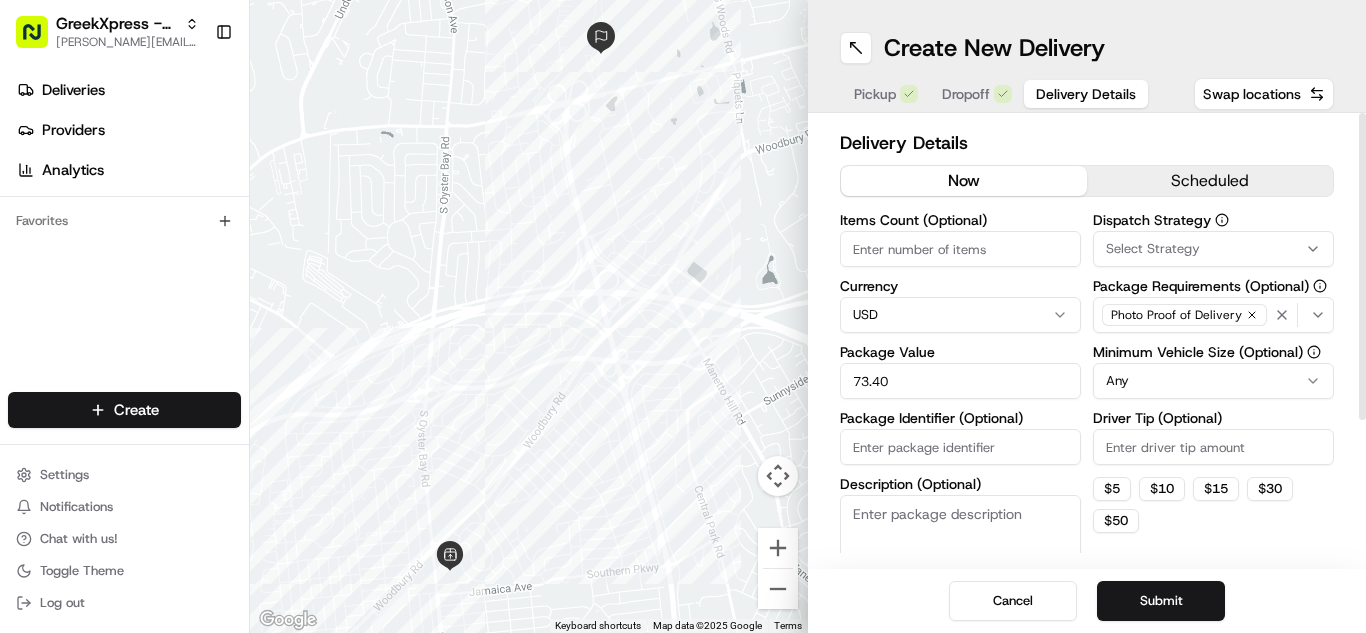 type on "73.40" 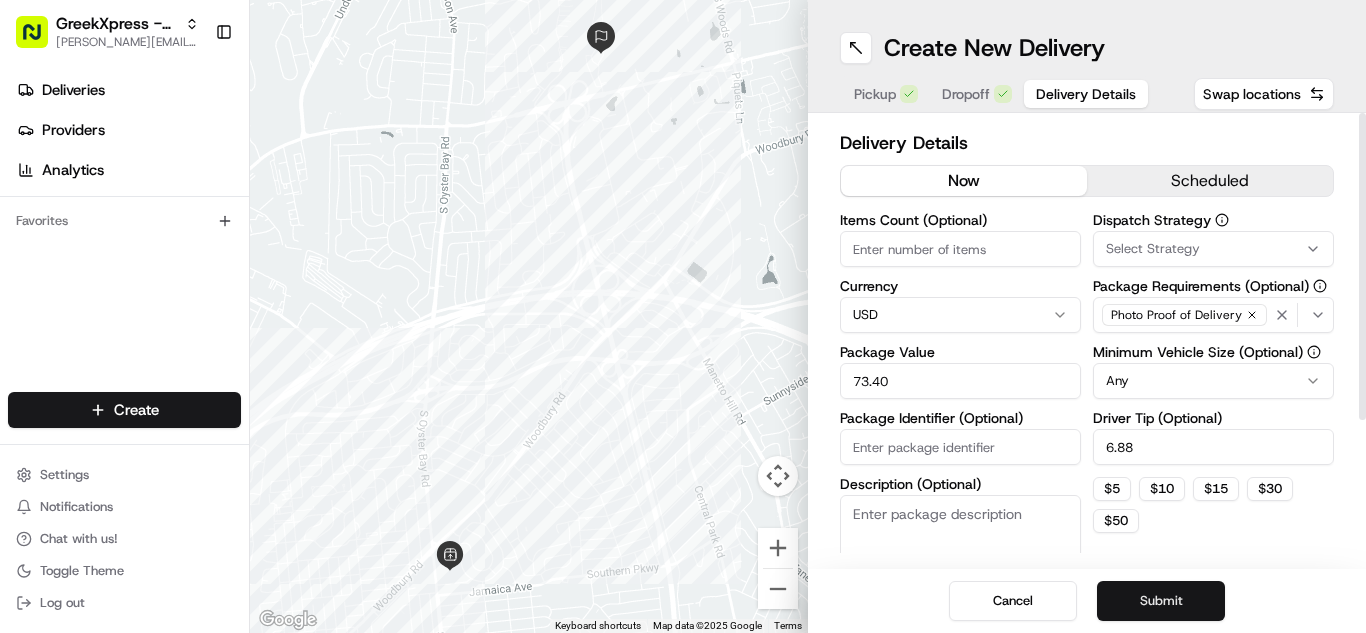 type on "6.88" 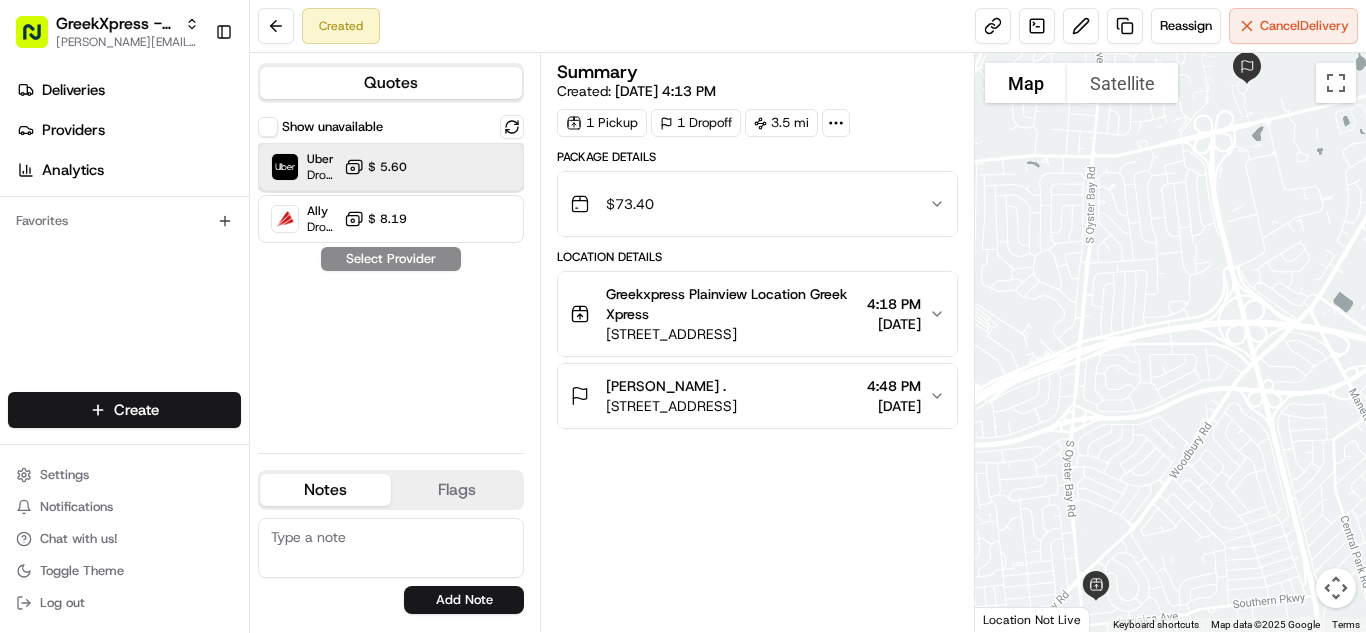 click on "Uber Dropoff ETA   23 minutes $   5.60" at bounding box center [391, 167] 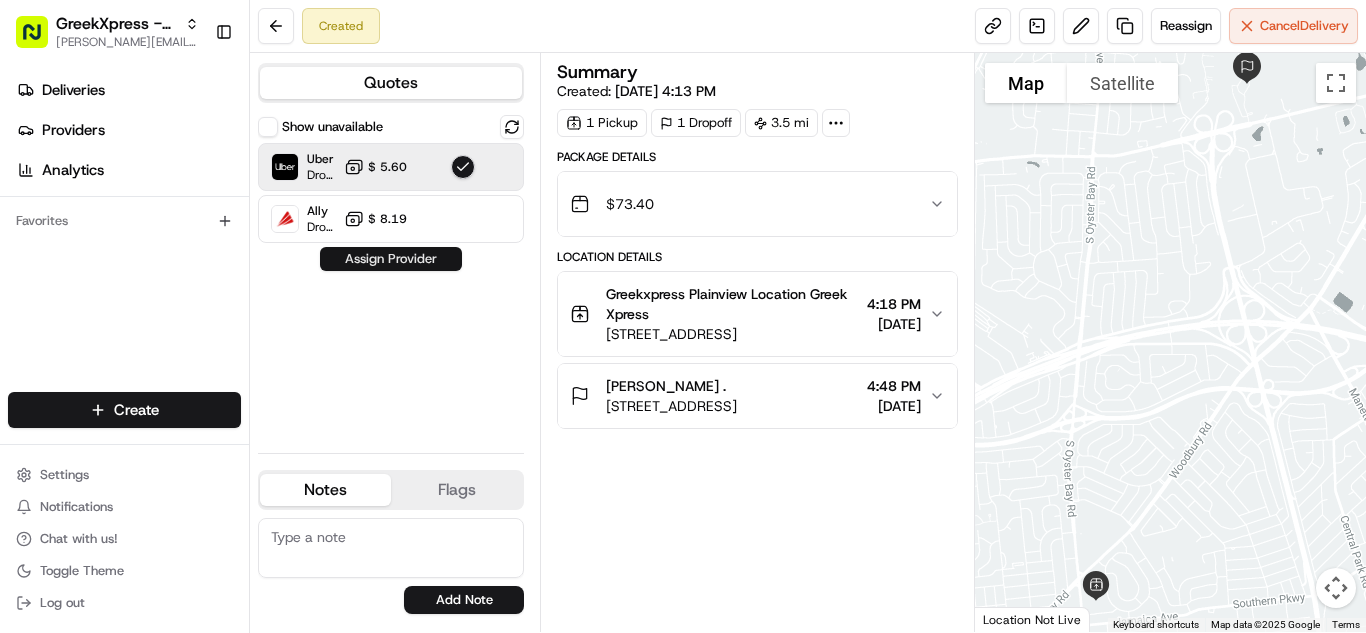 click on "Assign Provider" at bounding box center [391, 259] 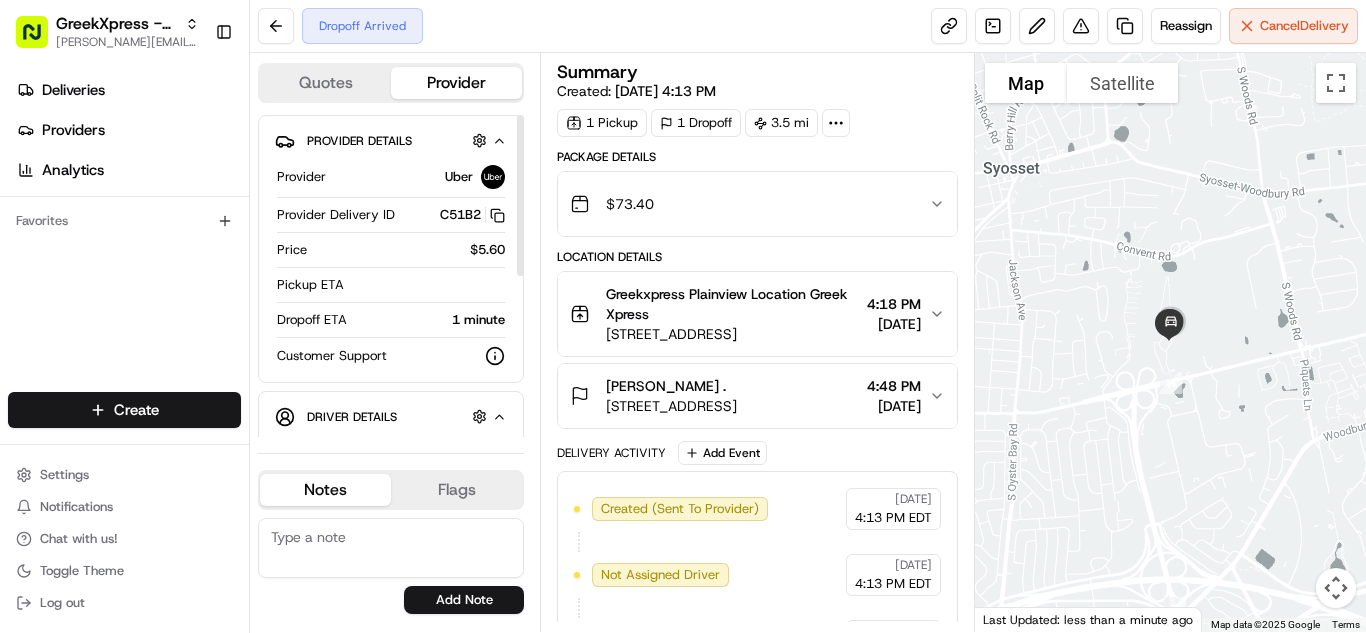 click on "Deliveries Providers Analytics" at bounding box center (124, 130) 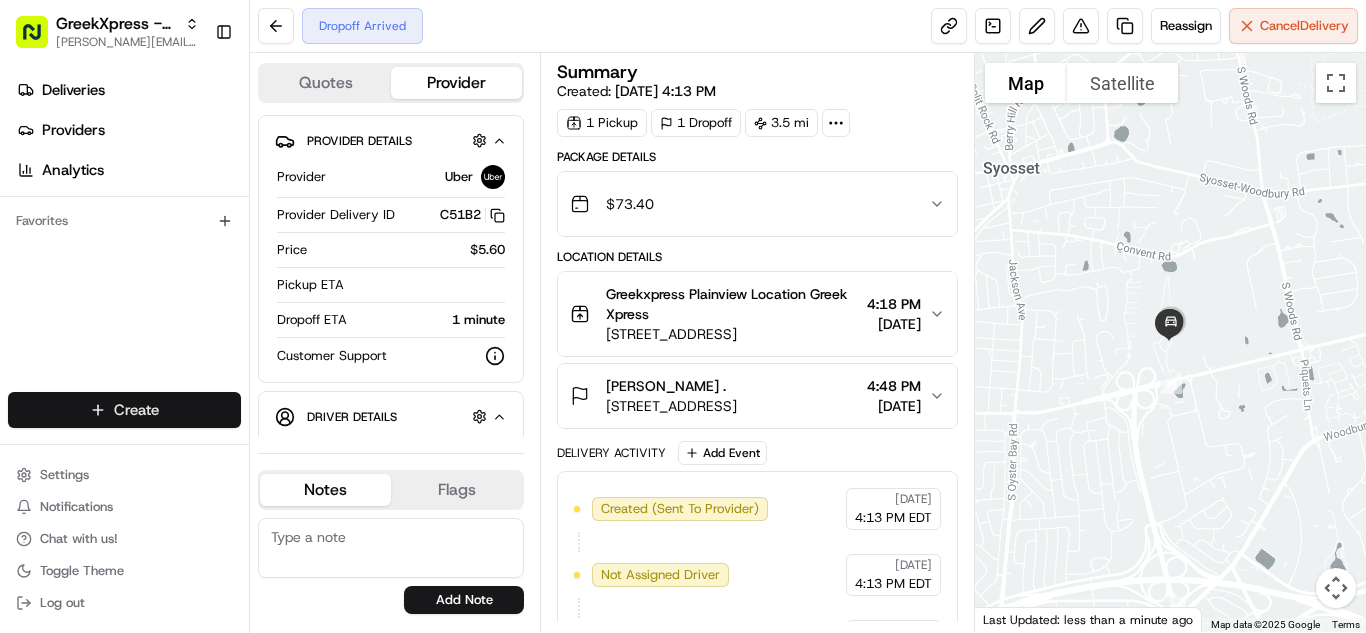 click on "GreekXpress - Plainview [EMAIL_ADDRESS][DOMAIN_NAME] Toggle Sidebar Deliveries Providers Analytics Favorites Main Menu Members & Organization Organization Users Roles Preferences Customization Tracking Orchestration Automations Dispatch Strategy Locations Pickup Locations Dropoff Locations Billing Billing Refund Requests Integrations Notification Triggers Webhooks API Keys Request Logs Create Settings Notifications Chat with us! Toggle Theme Log out Dropoff Arrived Reassign Cancel  Delivery Quotes Provider Provider Details Hidden ( 1 ) Provider Uber   Provider Delivery ID C51B2 Copy  del_uQ1BElFuRXyNOKdVl8xRsg C51B2 Price $5.60 Pickup ETA Dropoff ETA 1 minute Customer Support Driver Details Hidden ( 6 ) Name QINMING L. Pickup Phone Number +1 312 766 6835 ext. 65330646 Dropoff Phone Number [PHONE_NUMBER] Tip $6.88 Type car Make Honda Model Odyssey Color dimgray Notes Flags [EMAIL_ADDRESS][DOMAIN_NAME] Add Note [EMAIL_ADDRESS][DOMAIN_NAME] Add Flag Summary Created:   [DATE] 4:13 PM 1   Pickup 1   Dropoff 3.5 mi $" at bounding box center [683, 316] 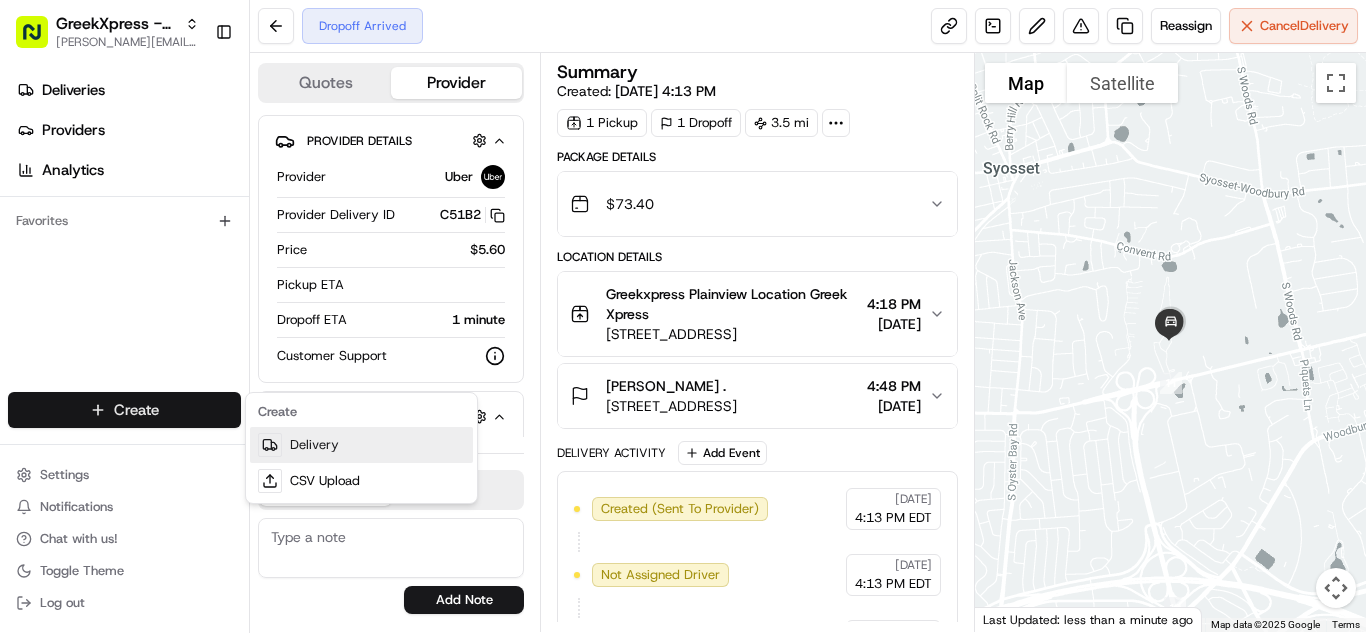 click on "Delivery" at bounding box center [361, 445] 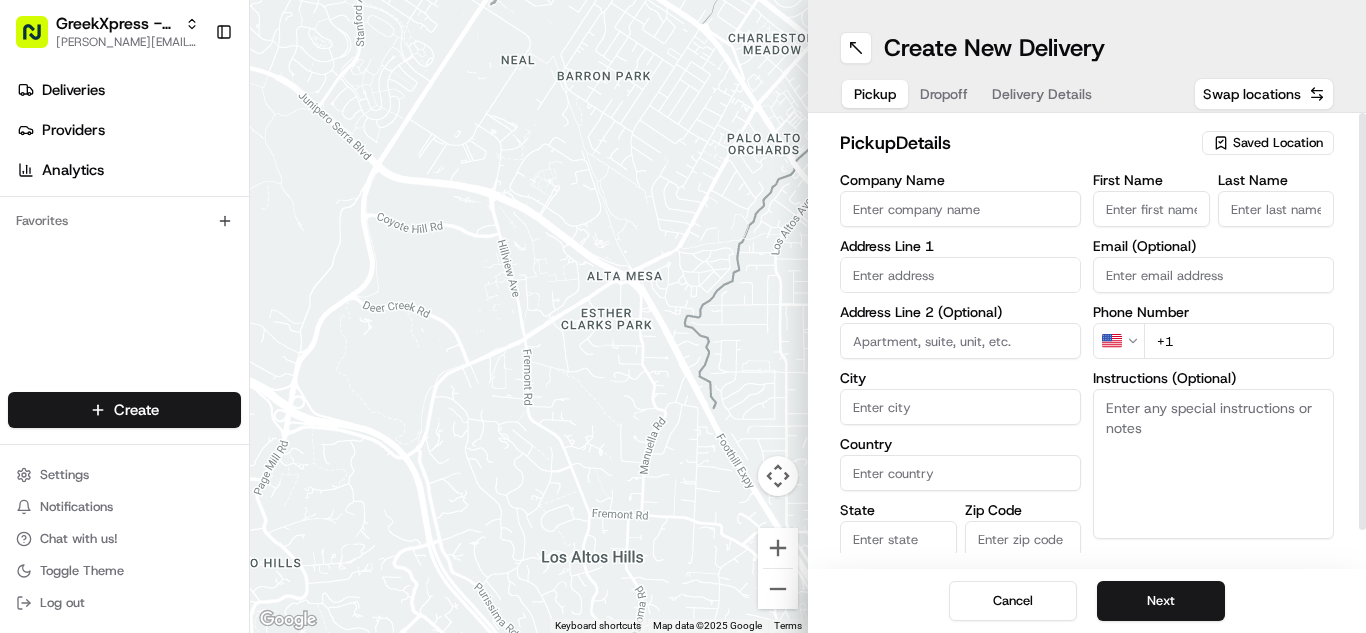 click on "Saved Location" at bounding box center (1278, 143) 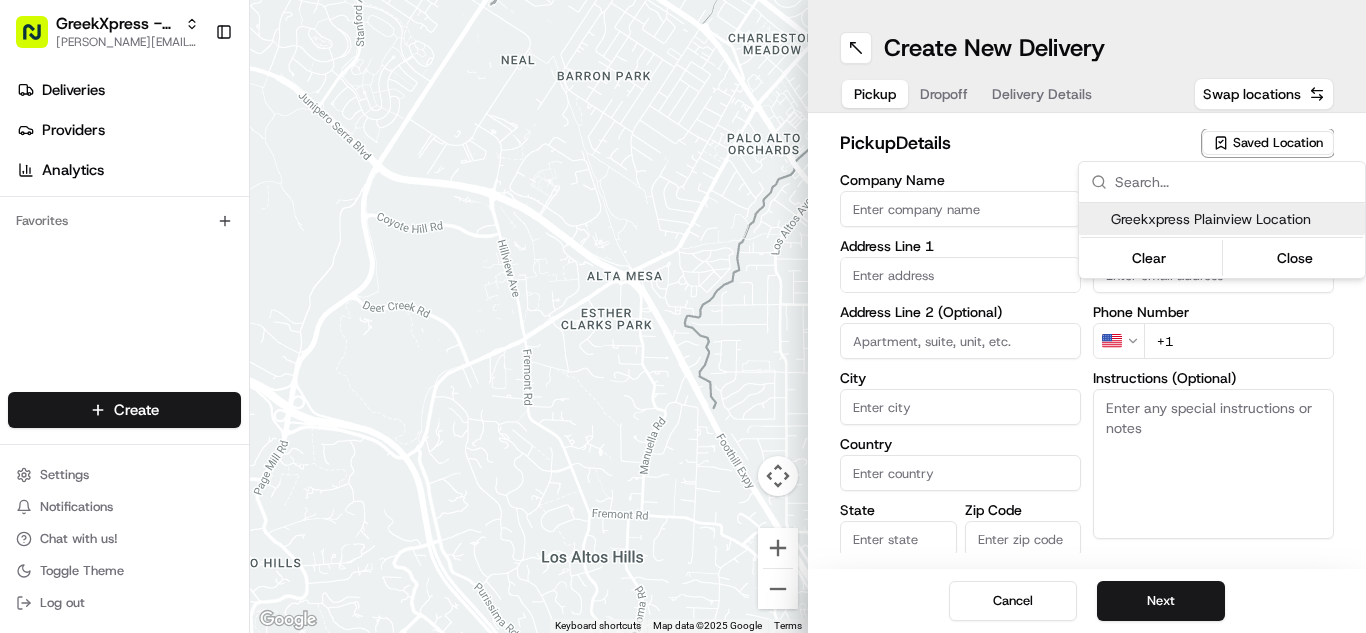 click on "Greekxpress Plainview Location" at bounding box center [1234, 219] 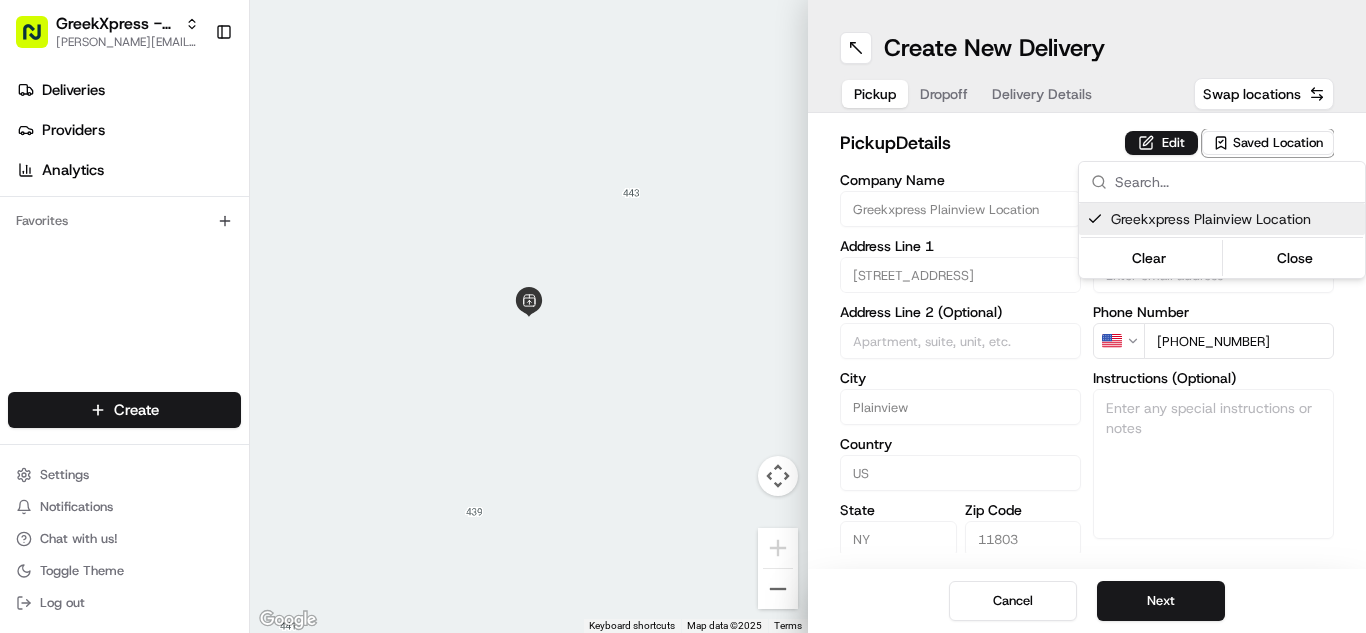 click on "GreekXpress - Plainview [EMAIL_ADDRESS][DOMAIN_NAME] Toggle Sidebar Deliveries Providers Analytics Favorites Main Menu Members & Organization Organization Users Roles Preferences Customization Tracking Orchestration Automations Dispatch Strategy Locations Pickup Locations Dropoff Locations Billing Billing Refund Requests Integrations Notification Triggers Webhooks API Keys Request Logs Create Settings Notifications Chat with us! Toggle Theme Log out To navigate the map with touch gestures double-tap and hold your finger on the map, then drag the map. ← Move left → Move right ↑ Move up ↓ Move down + Zoom in - Zoom out Home Jump left by 75% End Jump right by 75% Page Up Jump up by 75% Page Down Jump down by 75% Keyboard shortcuts Map Data Map data ©2025 Map data ©2025 2 m  Click to toggle between metric and imperial units Terms Report a map error Create New Delivery Pickup Dropoff Delivery Details Swap locations pickup  Details  Edit Saved Location Company Name Greekxpress Plainview Location" at bounding box center [683, 316] 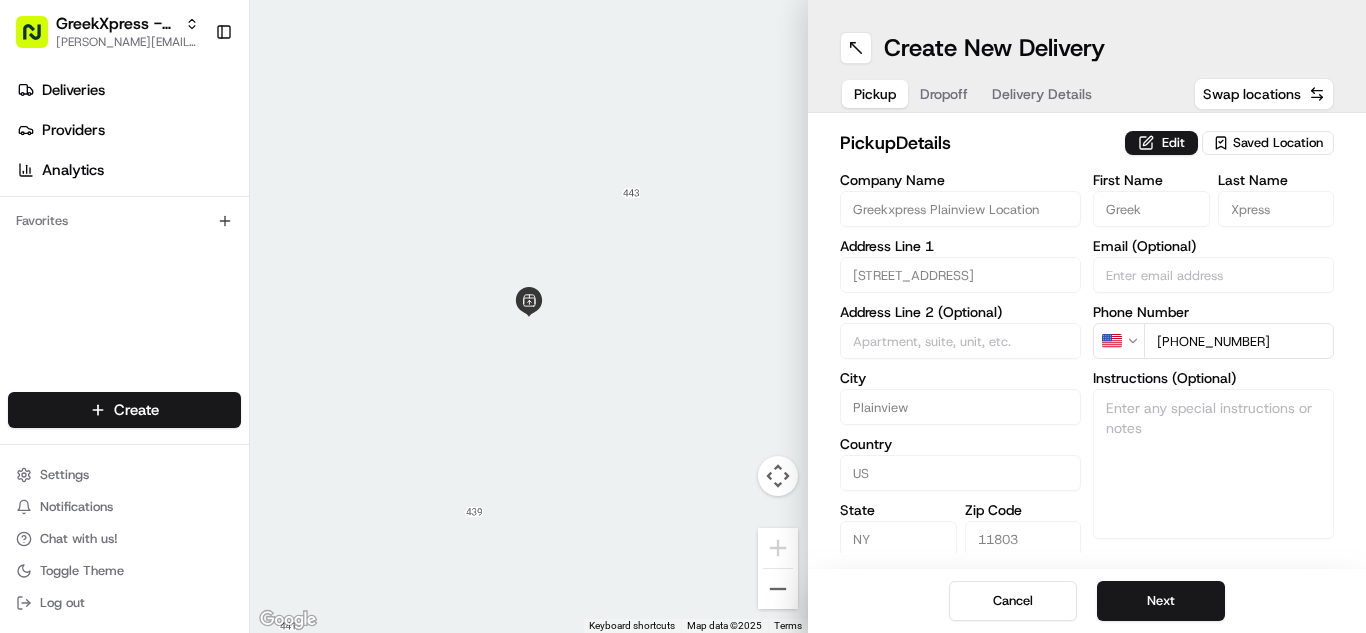 click on "Next" at bounding box center (1161, 601) 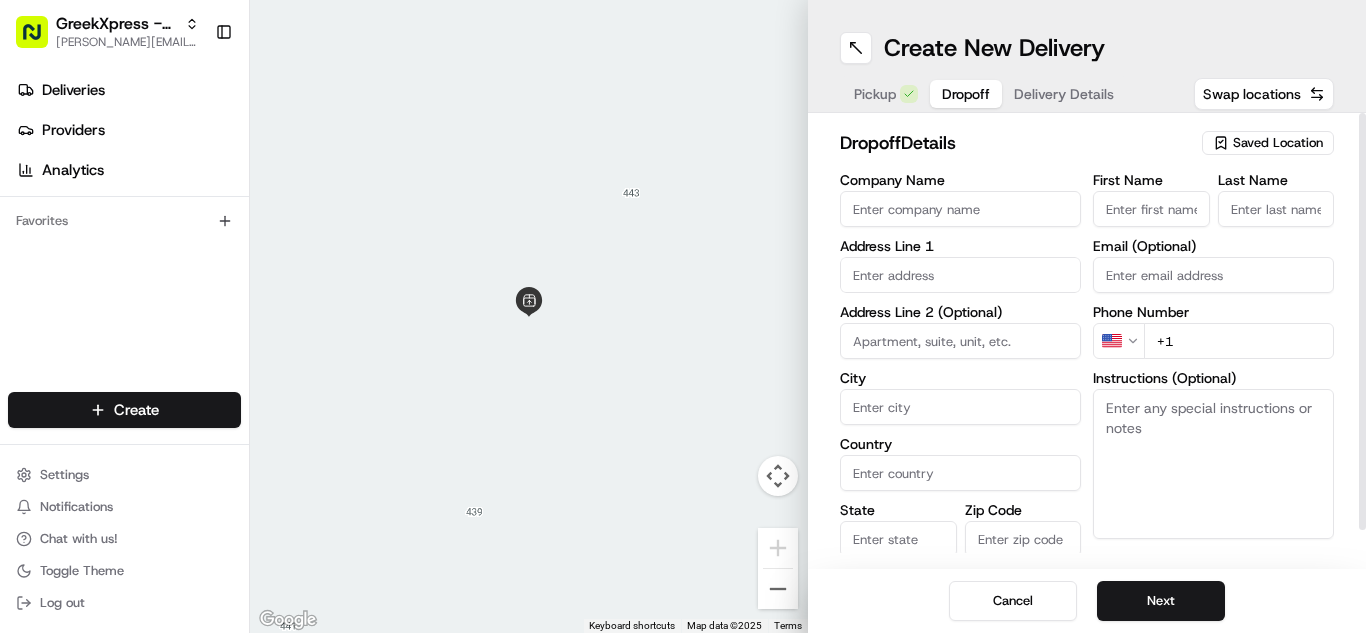 click on "First Name" at bounding box center [1151, 209] 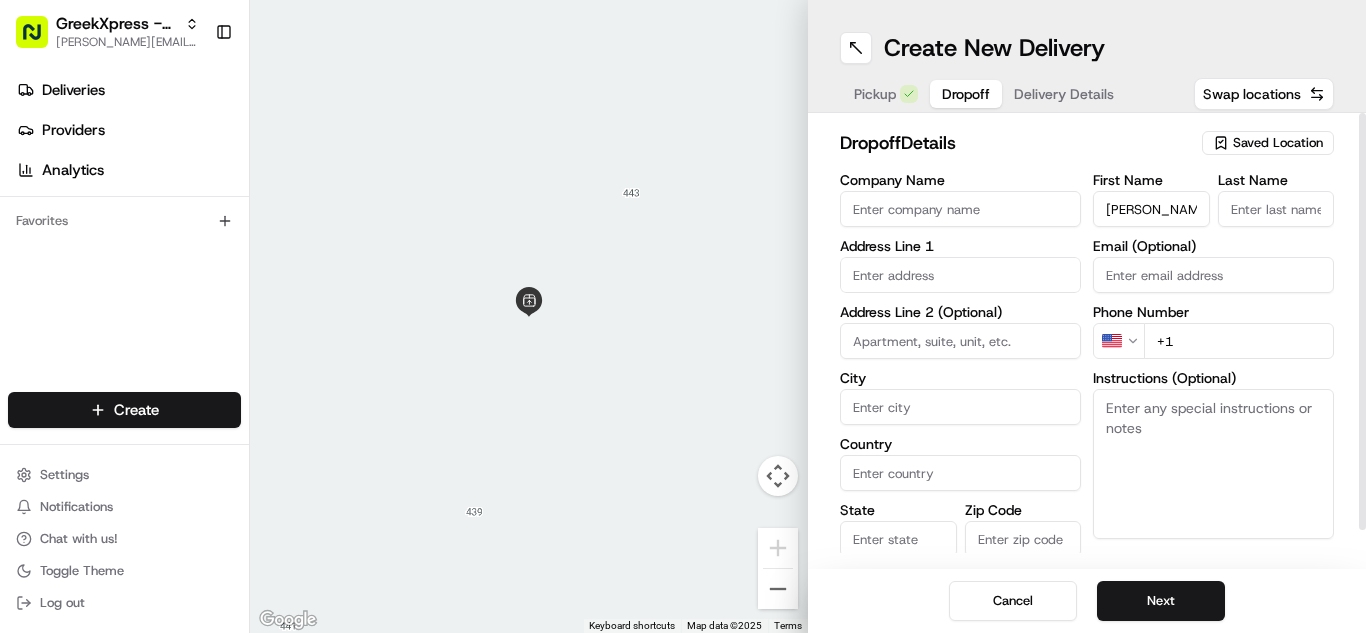 type on "[PERSON_NAME]" 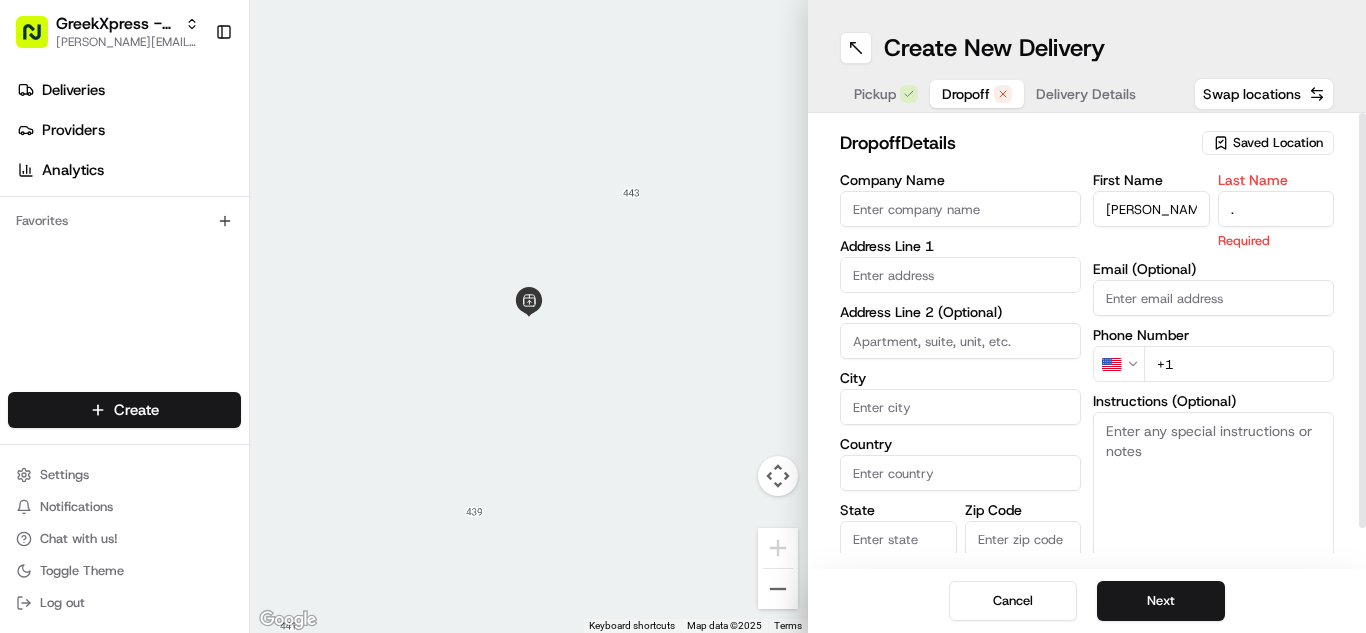 type on "." 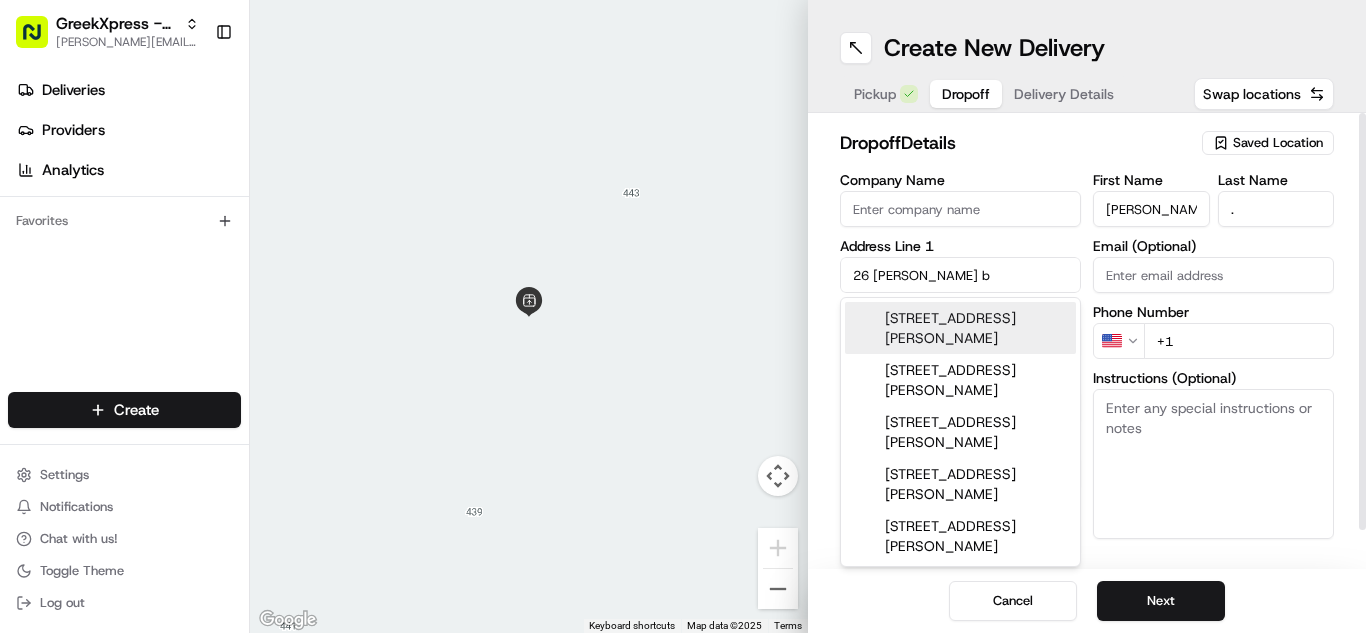 click on "[STREET_ADDRESS][PERSON_NAME]" at bounding box center [960, 328] 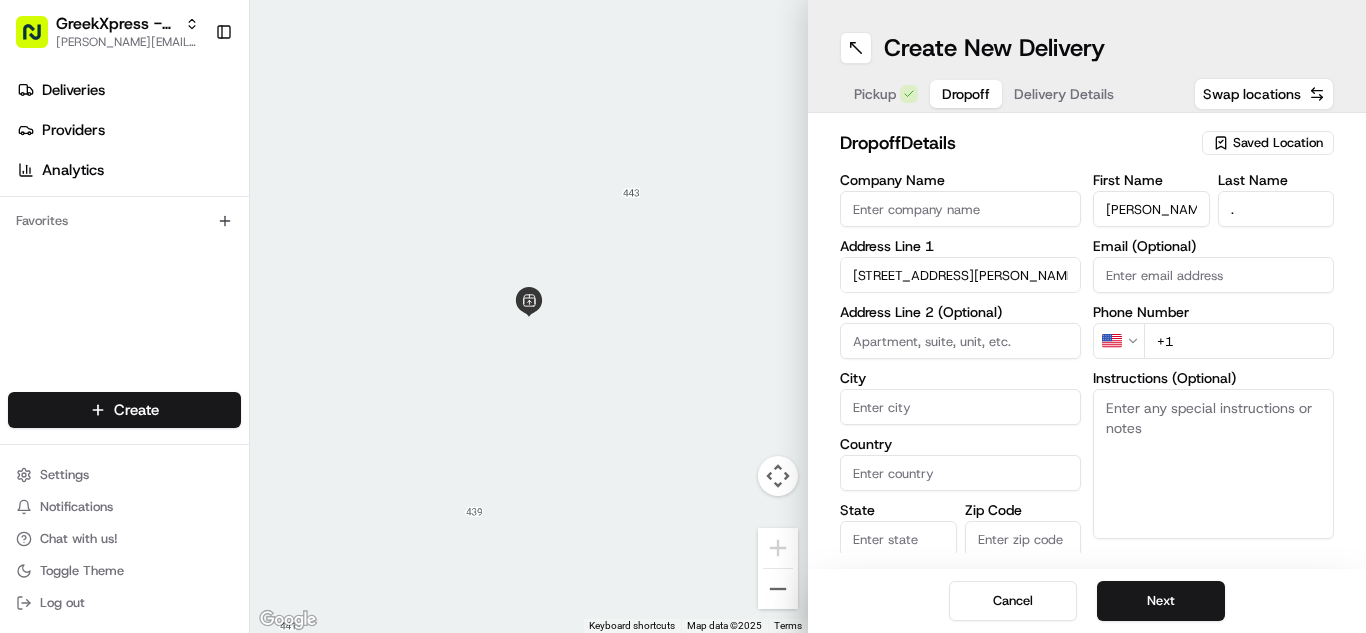 type on "[STREET_ADDRESS][PERSON_NAME]" 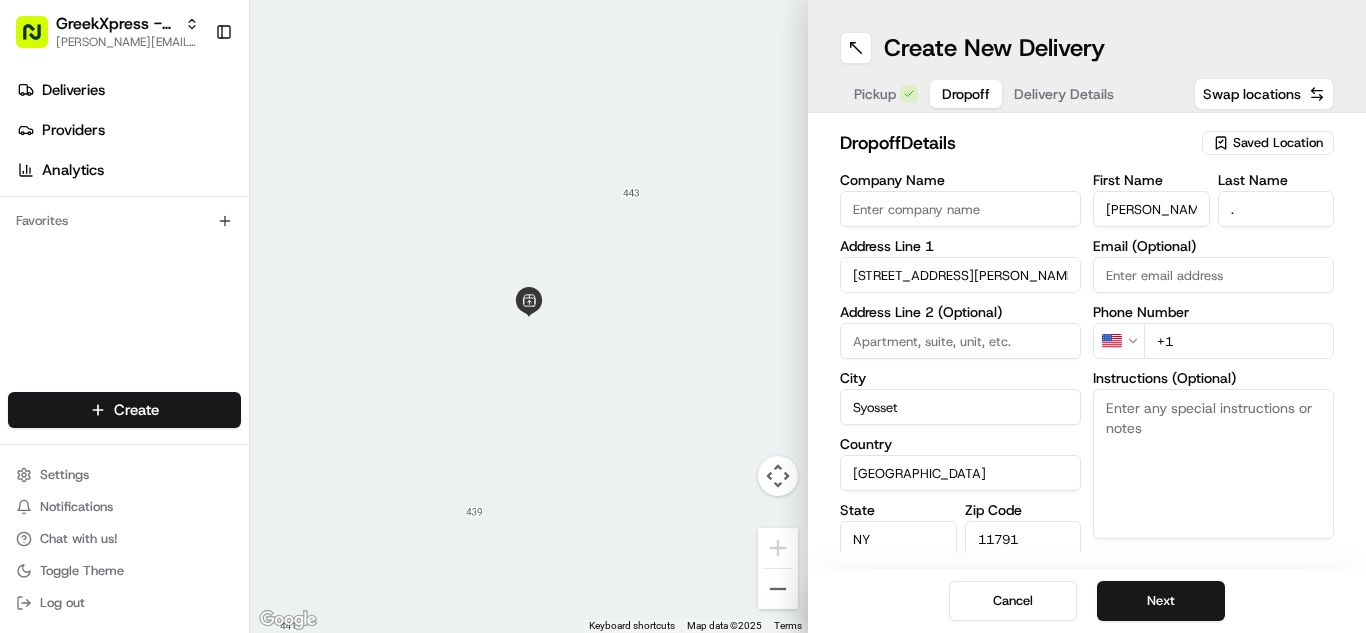 type on "[STREET_ADDRESS][PERSON_NAME]" 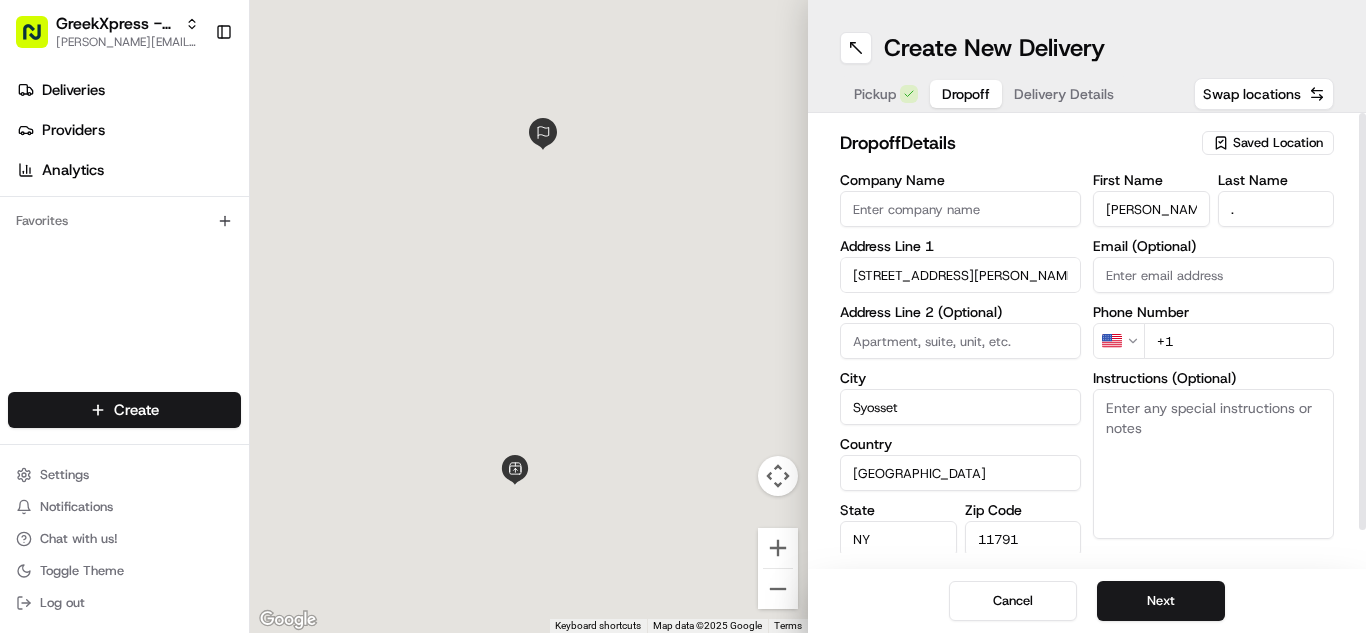 click on "+1" at bounding box center (1239, 341) 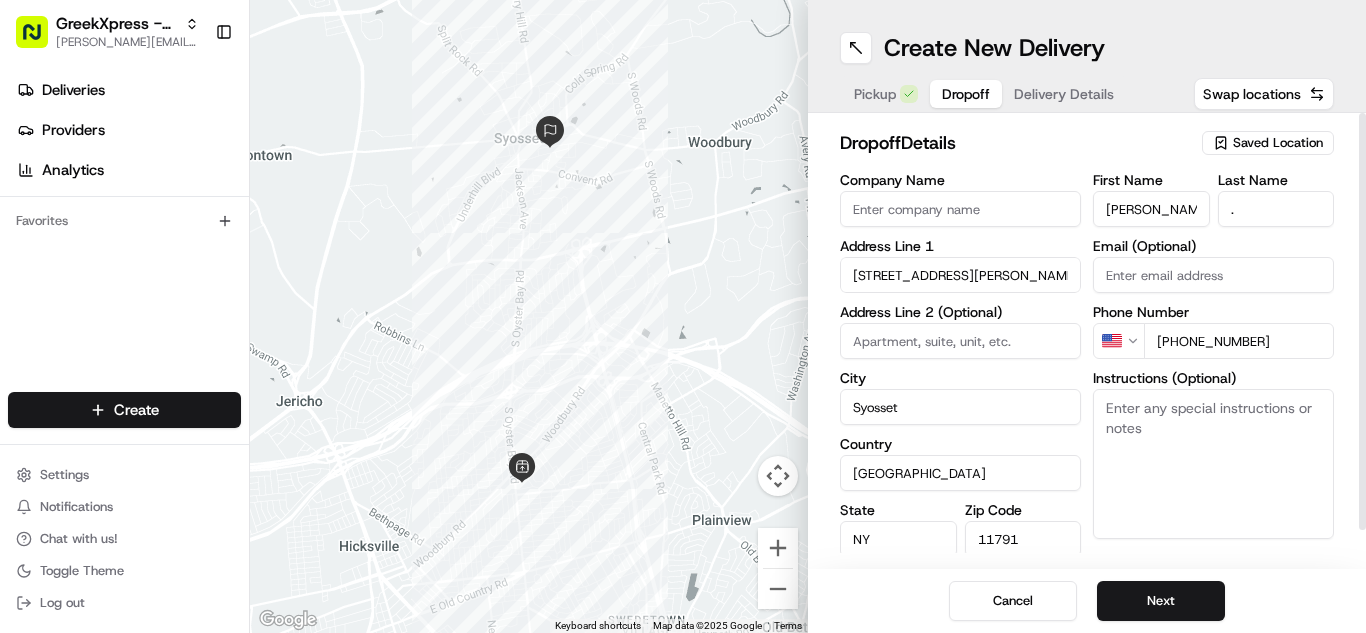 type on "[PHONE_NUMBER]" 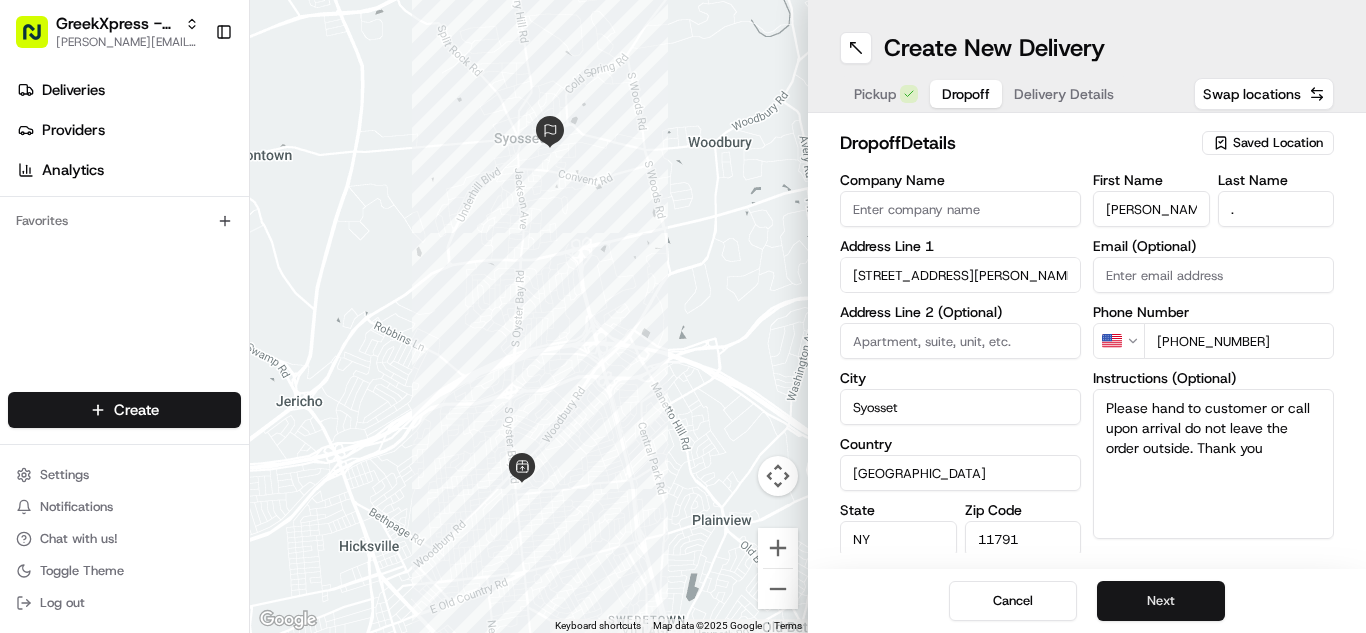click on "Next" at bounding box center [1161, 601] 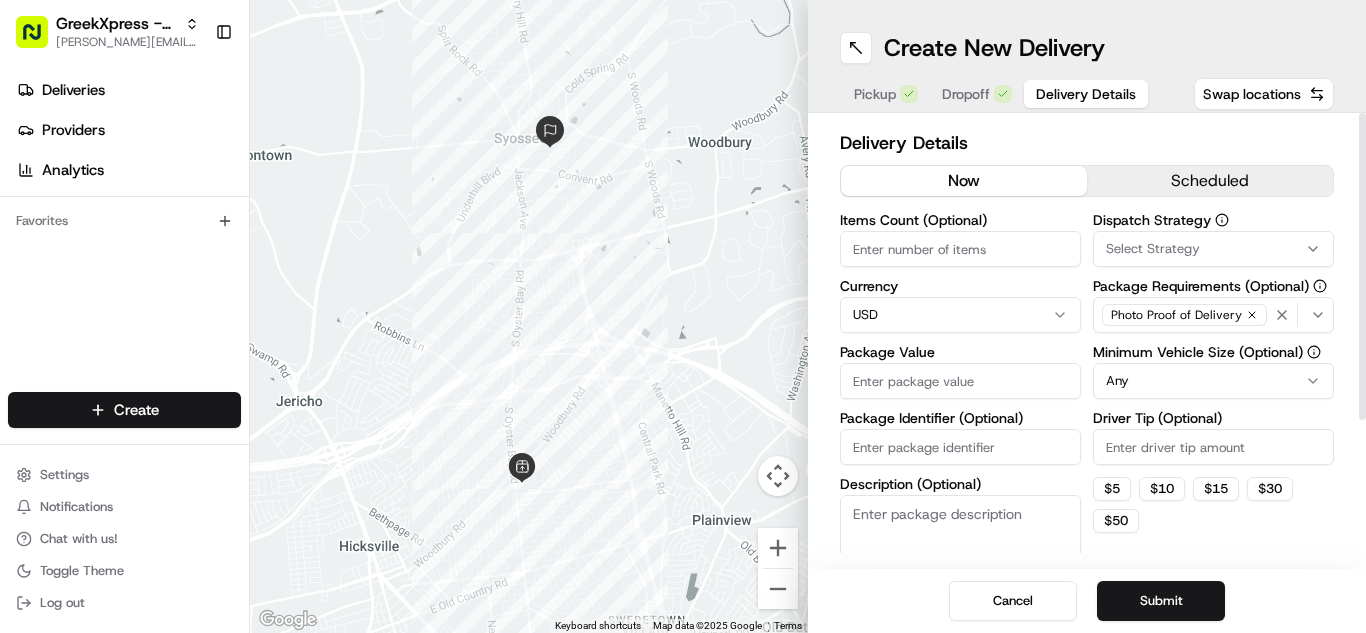 click on "Package Value" at bounding box center [960, 381] 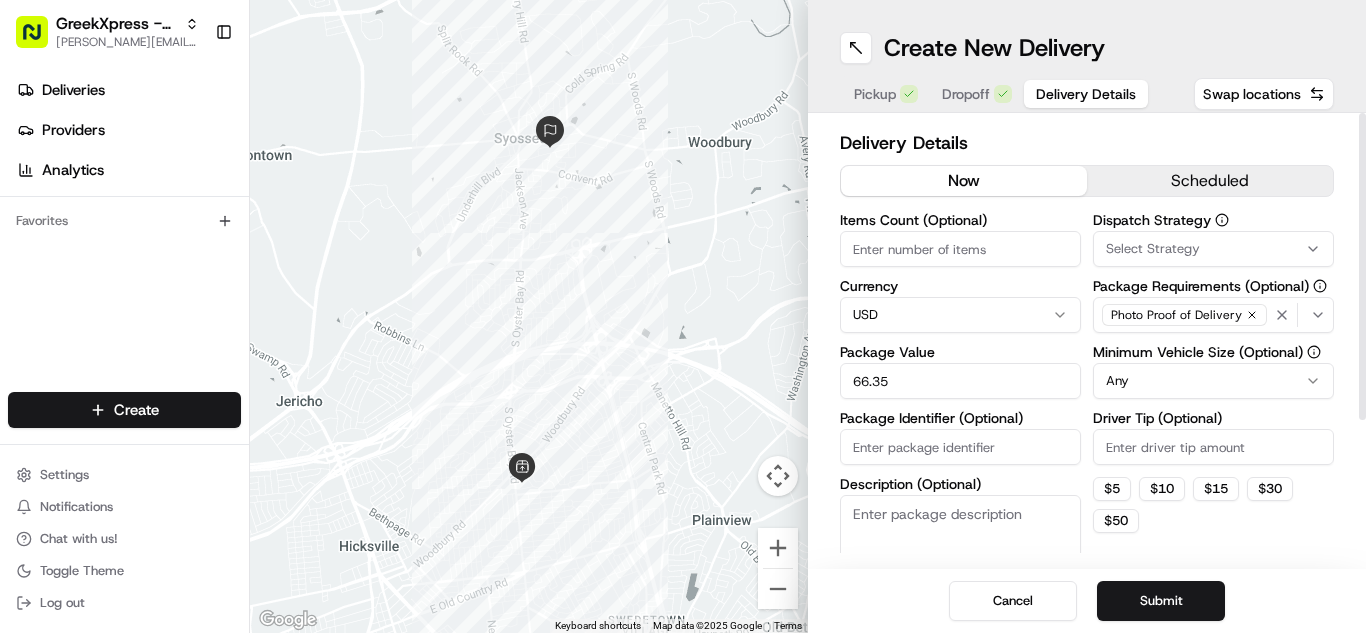 type on "66.35" 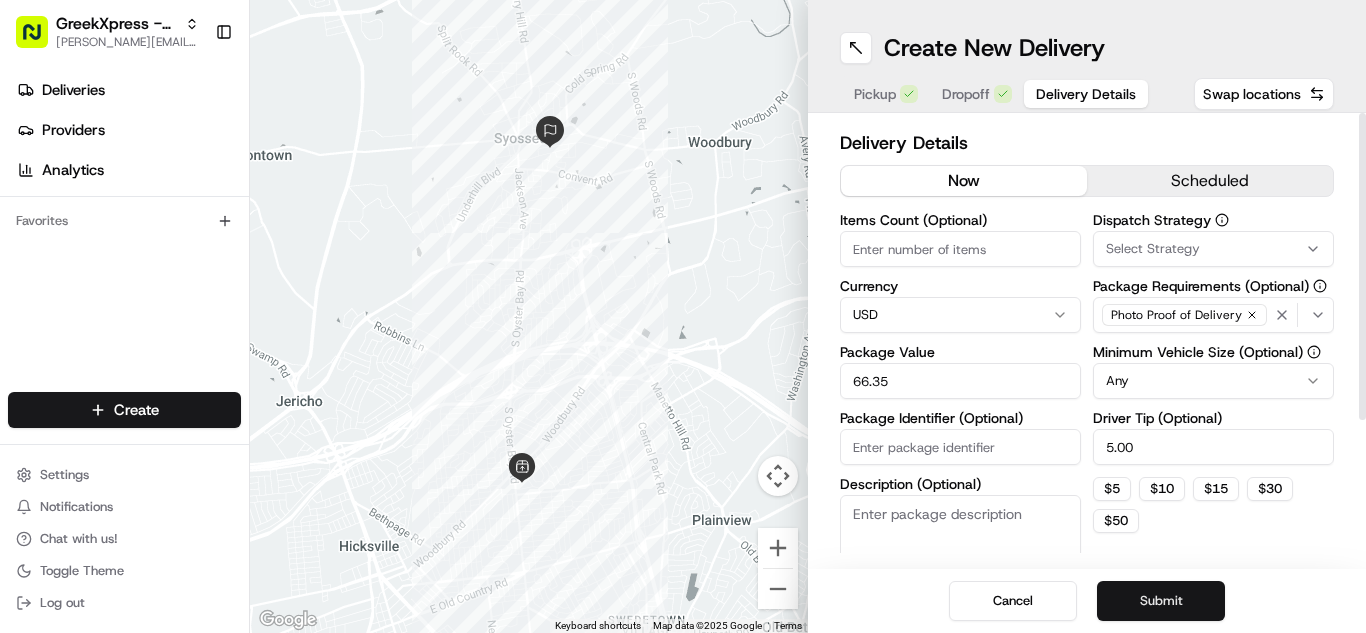 type on "5.00" 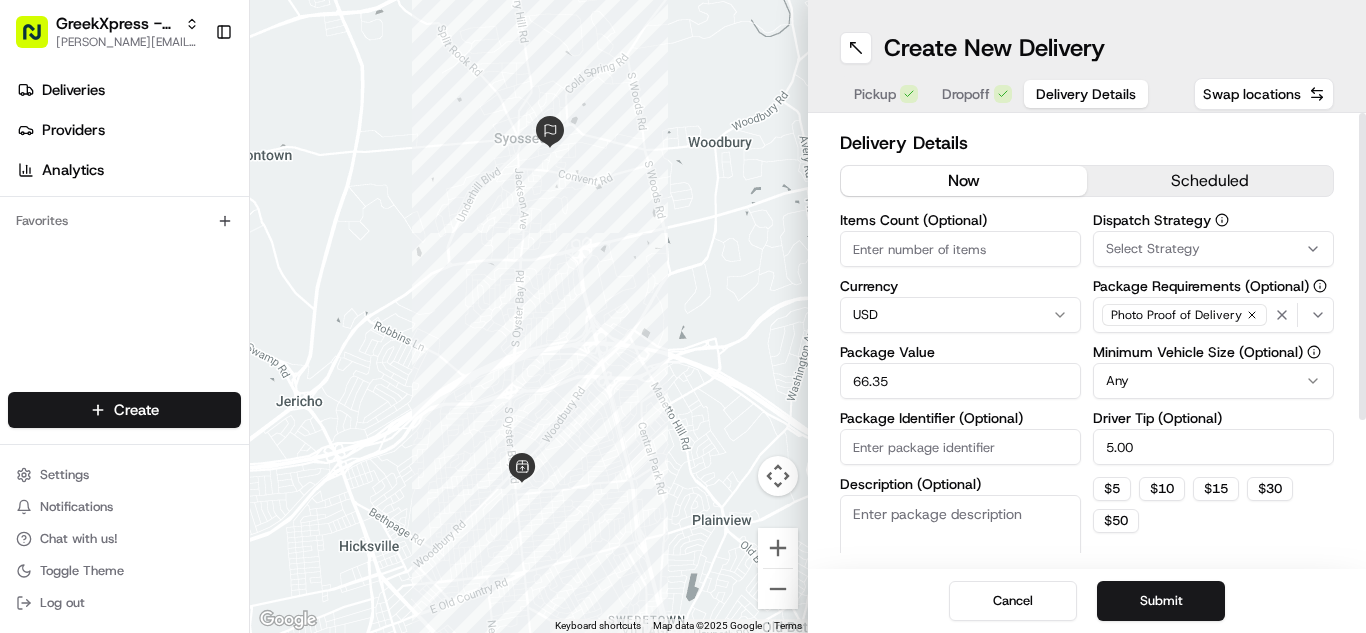 click on "Submit" at bounding box center [1161, 601] 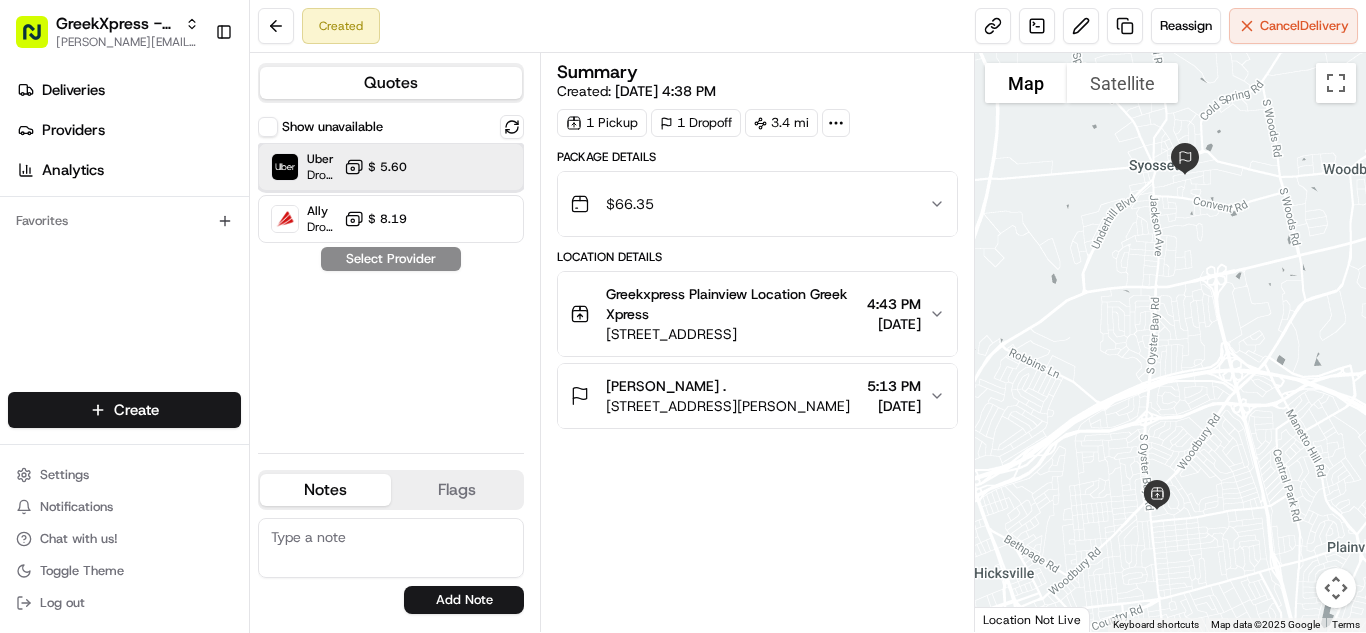 click at bounding box center [463, 167] 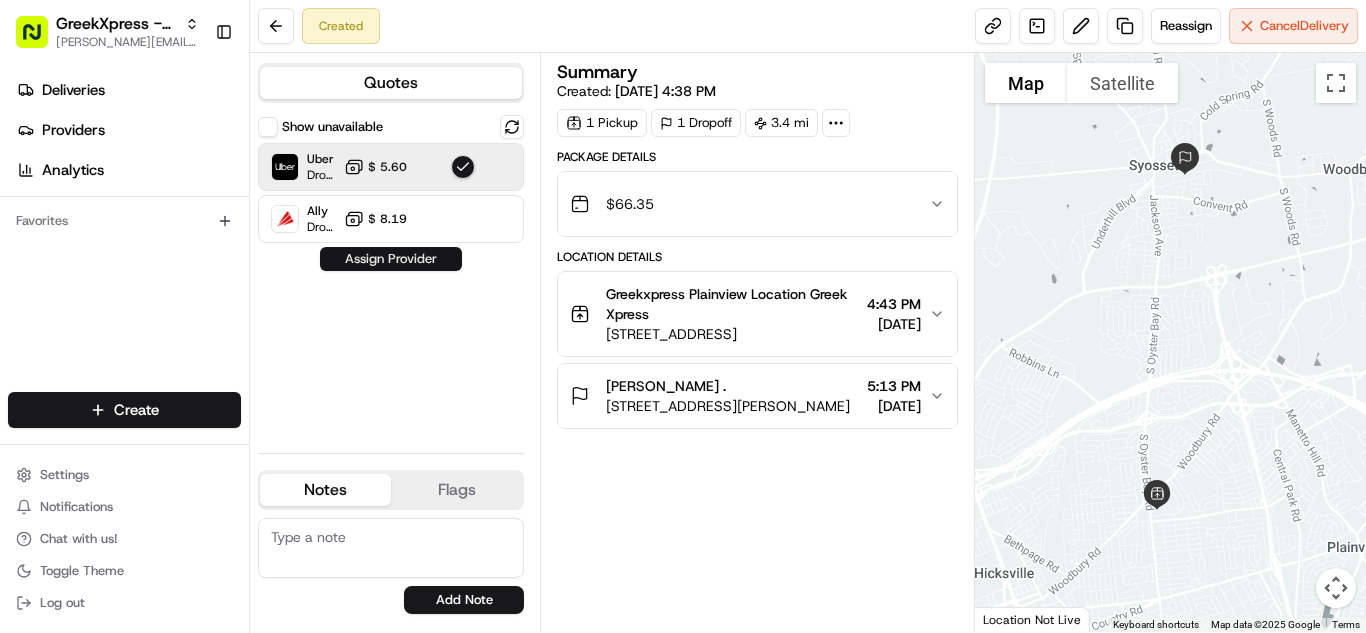 click on "Assign Provider" at bounding box center (391, 259) 